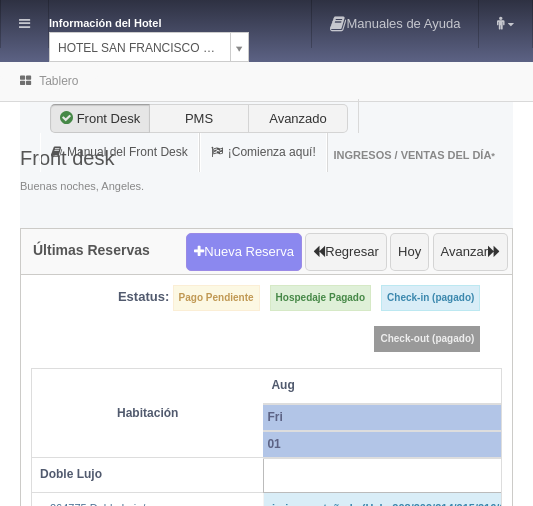 scroll, scrollTop: 0, scrollLeft: 0, axis: both 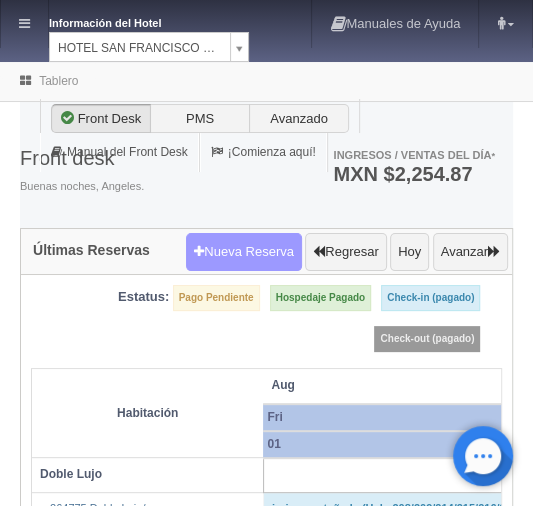 click on "Nueva Reserva" at bounding box center [244, 252] 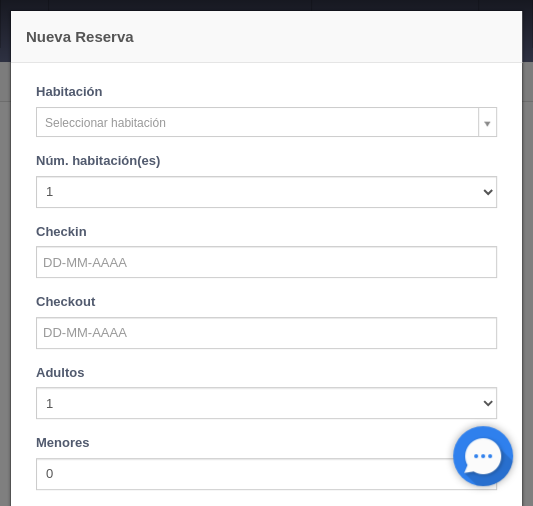 checkbox on "false" 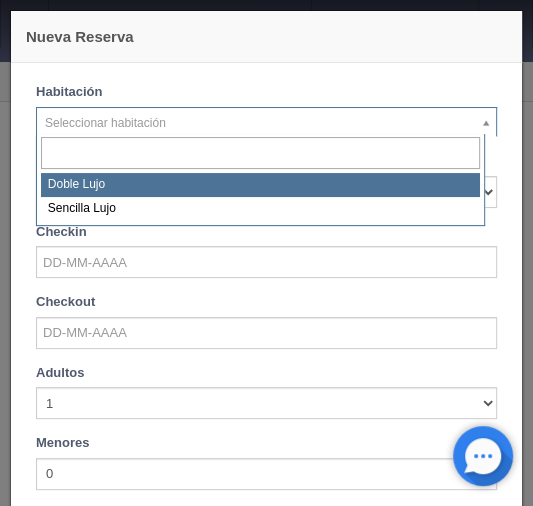 select on "577" 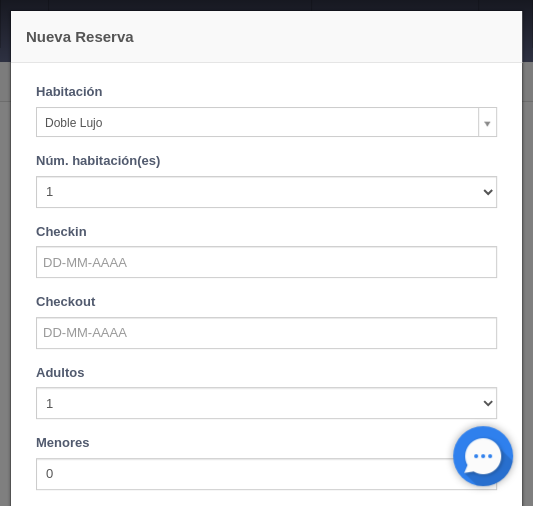 checkbox on "false" 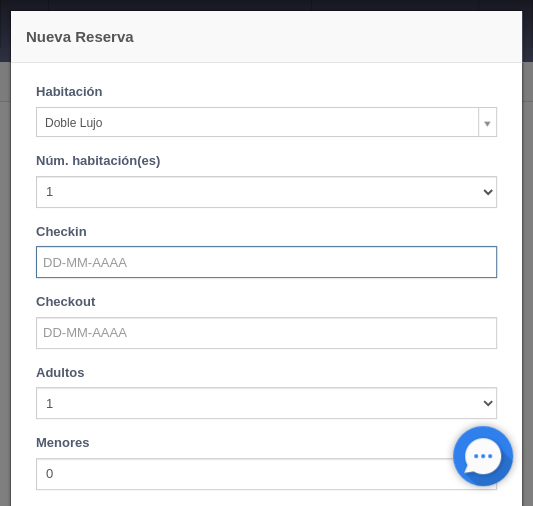 click at bounding box center (266, 262) 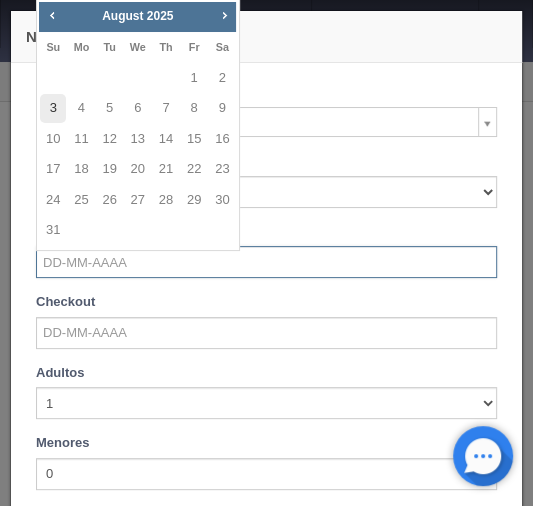 click on "3" at bounding box center [53, 108] 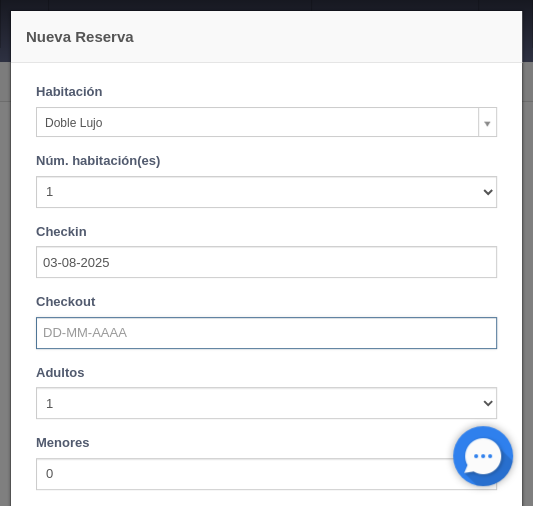 click at bounding box center (266, 333) 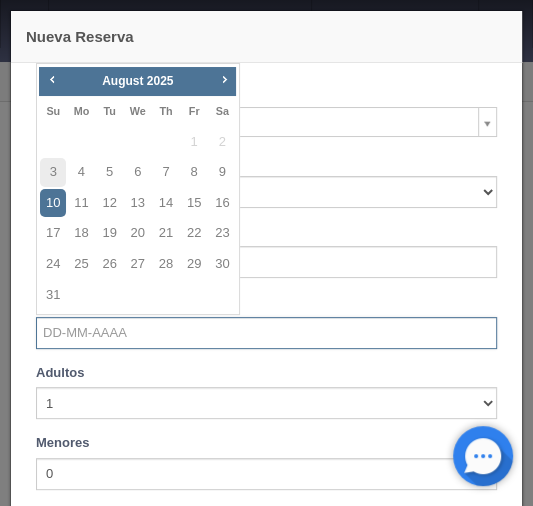 checkbox on "false" 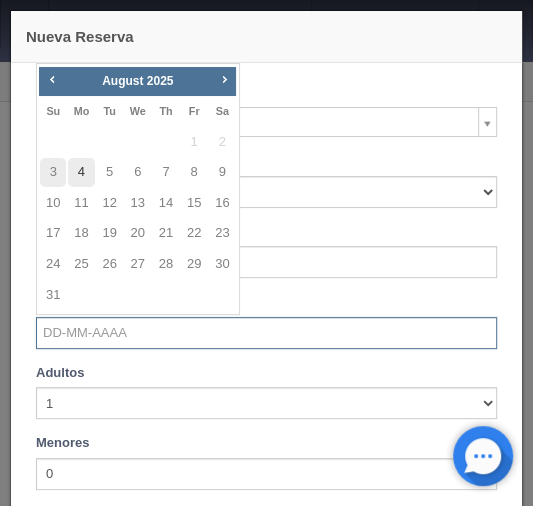 click on "4" at bounding box center [81, 172] 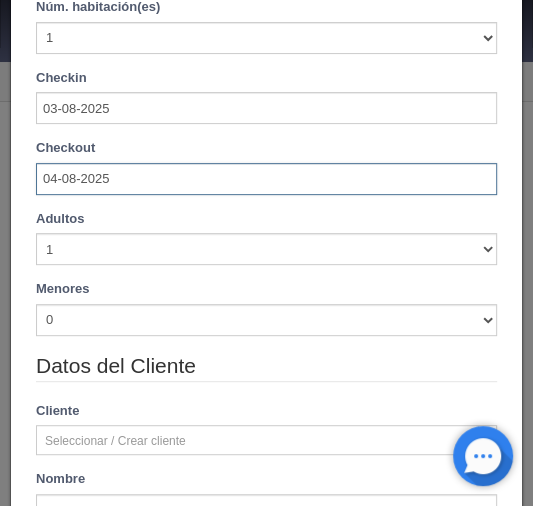 scroll, scrollTop: 160, scrollLeft: 0, axis: vertical 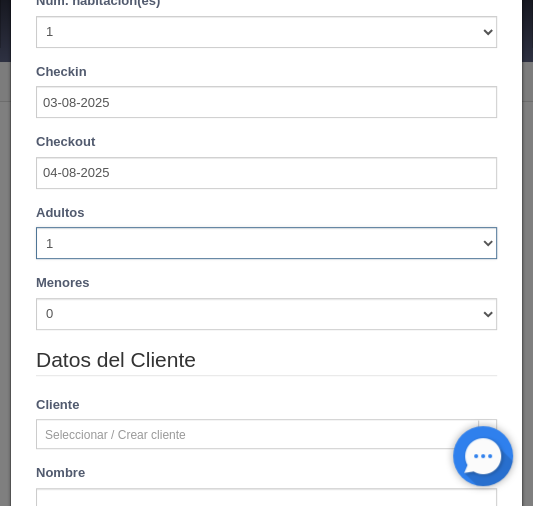 drag, startPoint x: 468, startPoint y: 237, endPoint x: 415, endPoint y: 248, distance: 54.129475 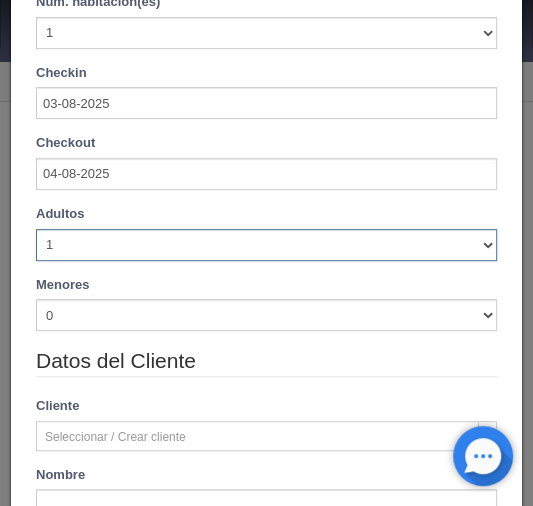 type on "1220.00" 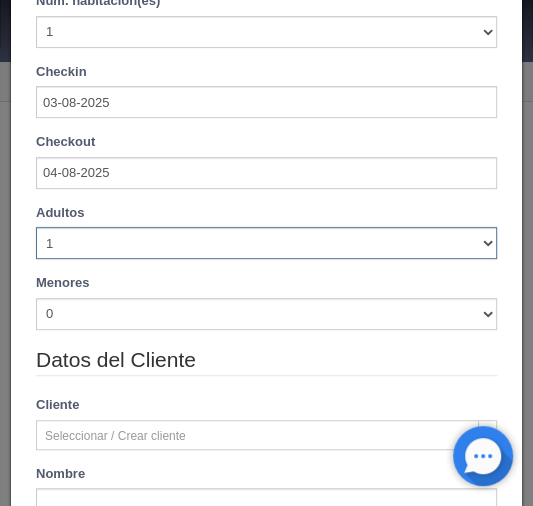 select on "3" 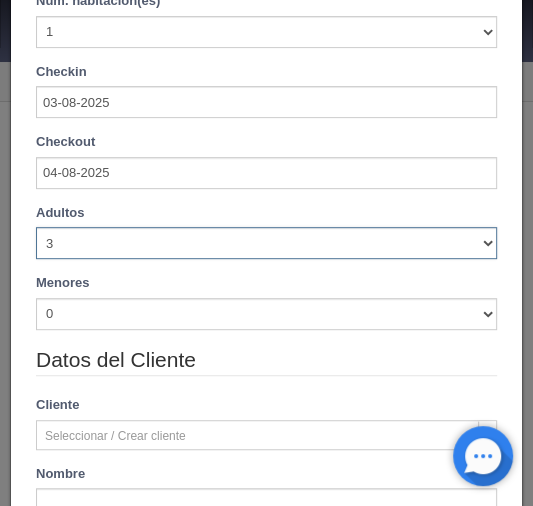 click on "1
2
3
4
5
6
7
8
9
10" at bounding box center [266, 243] 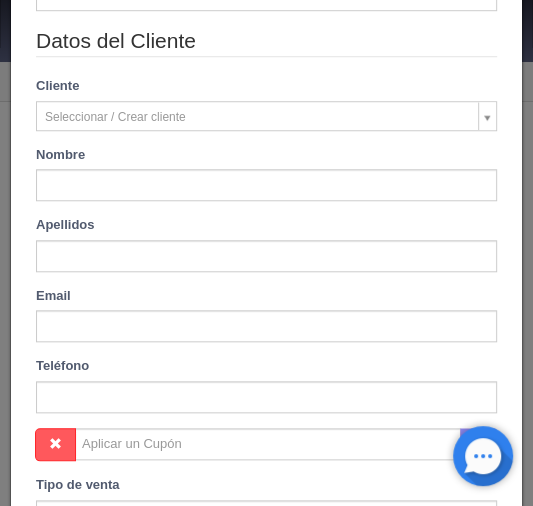 type on "1380.00" 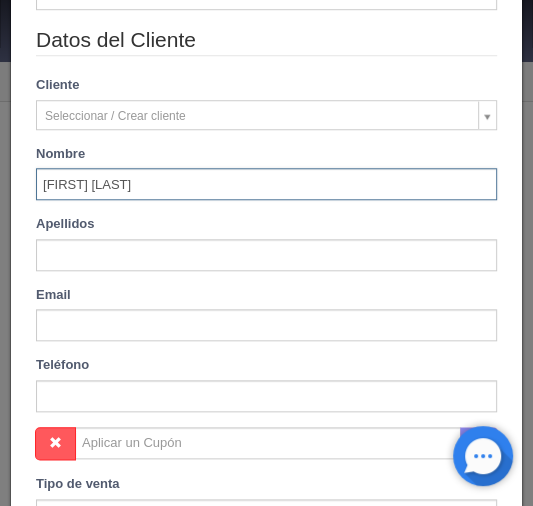 type on "Ana lilia" 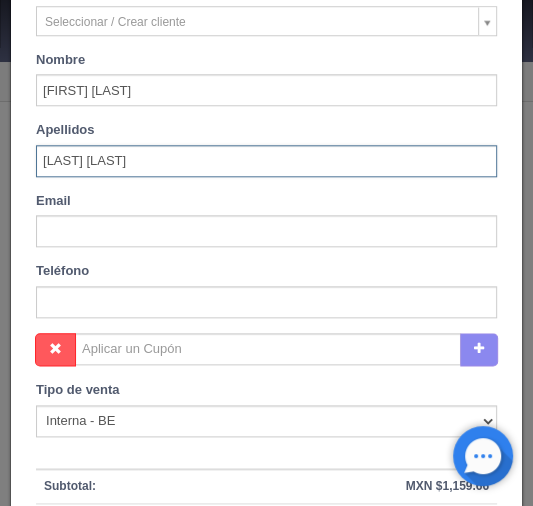 scroll, scrollTop: 864, scrollLeft: 0, axis: vertical 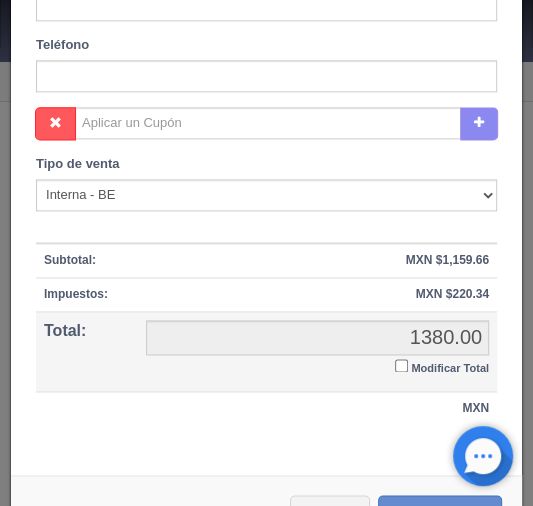 type on "Garcia velasco" 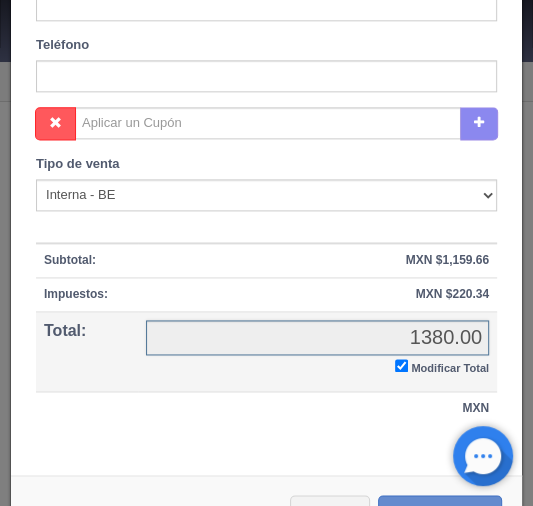 checkbox on "true" 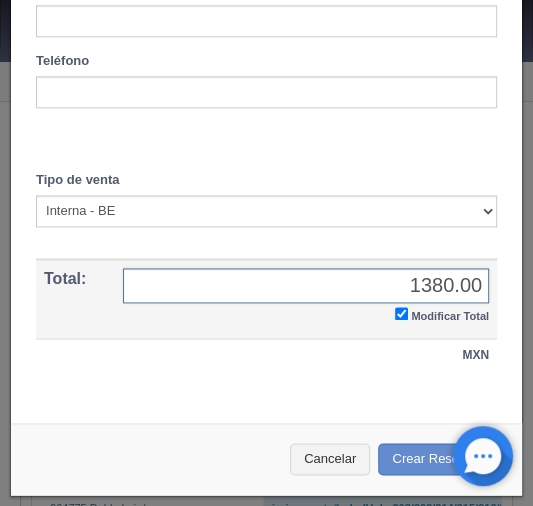 scroll, scrollTop: 844, scrollLeft: 0, axis: vertical 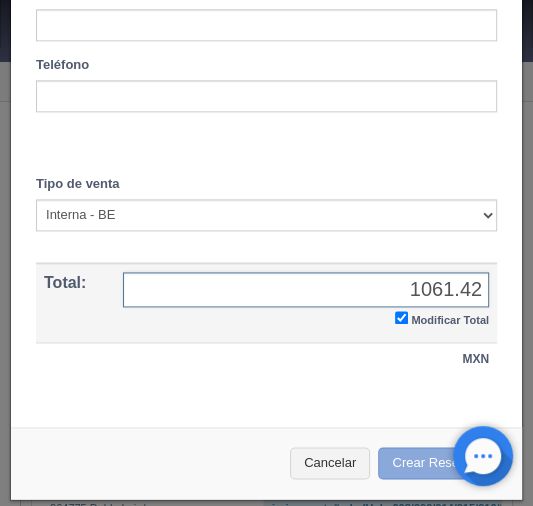 type on "1061.42" 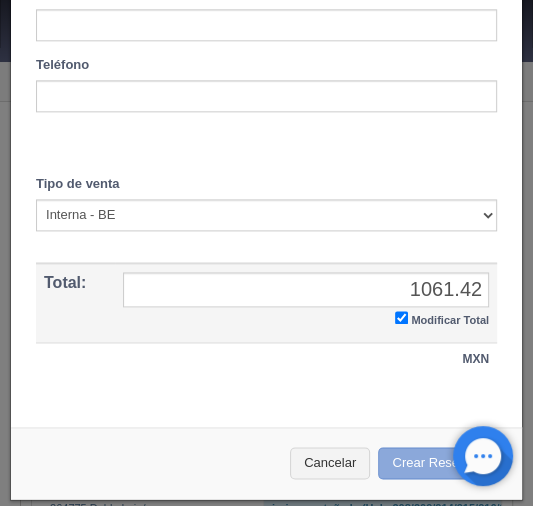 click on "Crear Reserva" at bounding box center (440, 463) 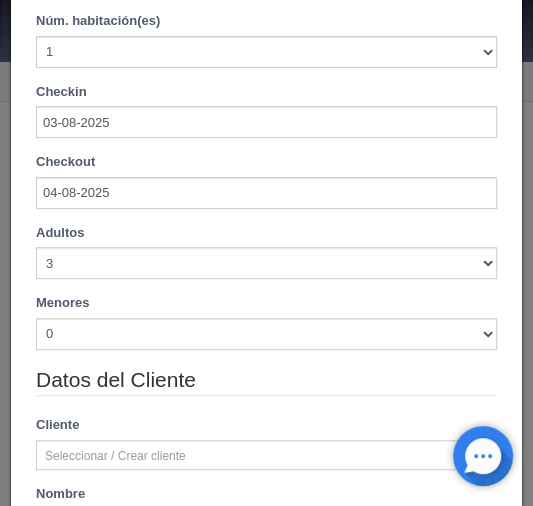 scroll, scrollTop: 0, scrollLeft: 0, axis: both 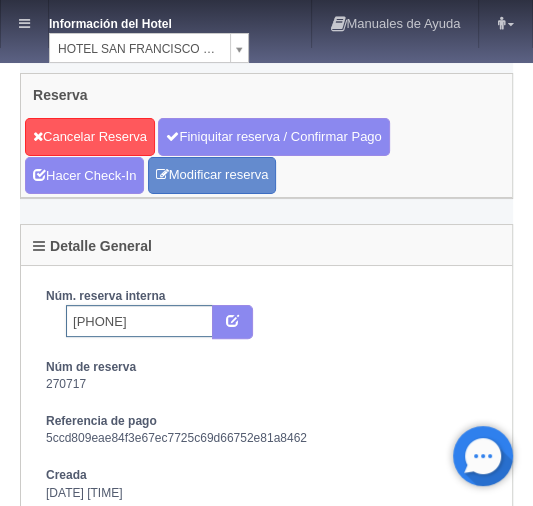 click on "5349622481" at bounding box center (139, 321) 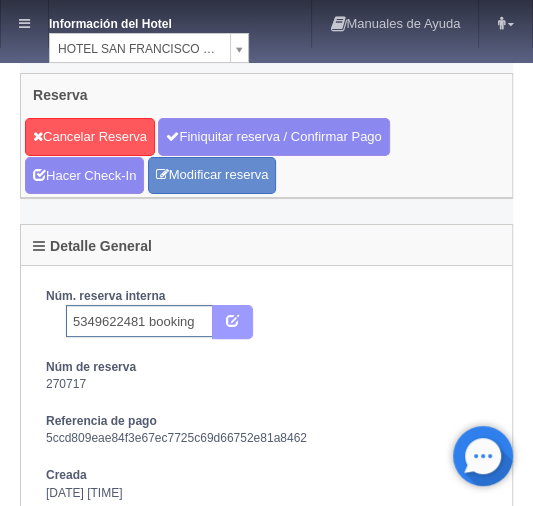 click at bounding box center (232, 319) 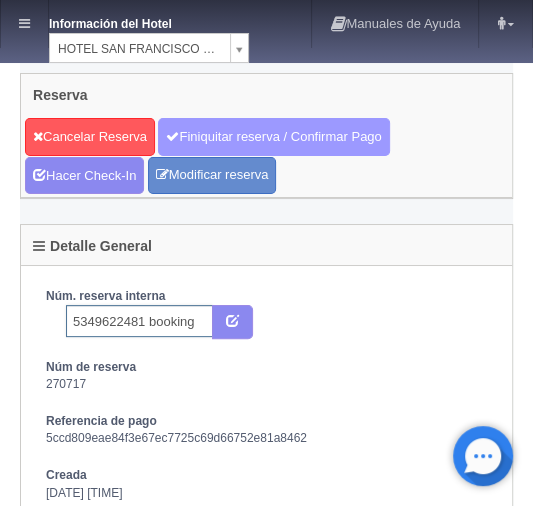 click on "Finiquitar reserva / Confirmar Pago" at bounding box center [273, 137] 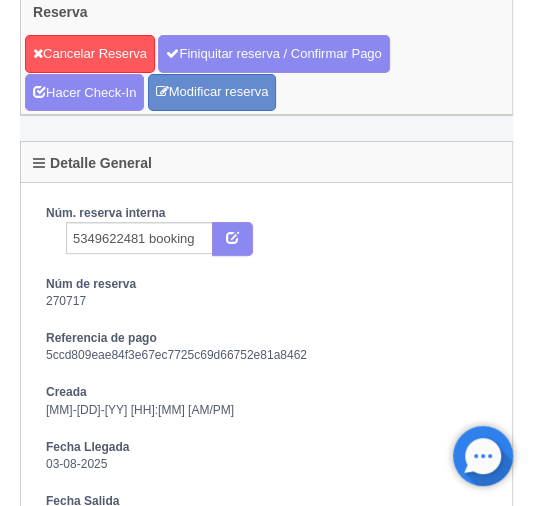 scroll, scrollTop: 0, scrollLeft: 0, axis: both 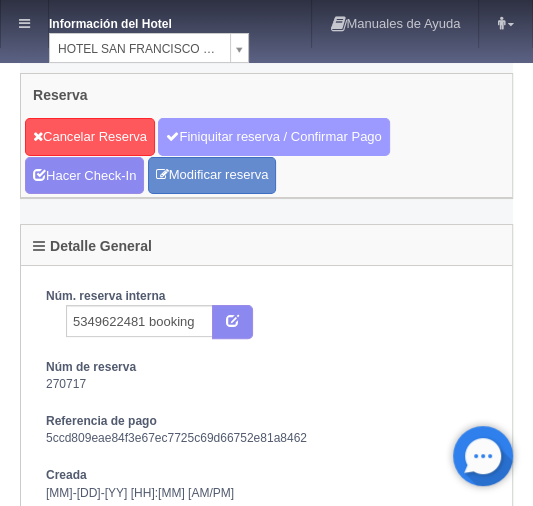 click on "Finiquitar reserva / Confirmar Pago" at bounding box center (273, 137) 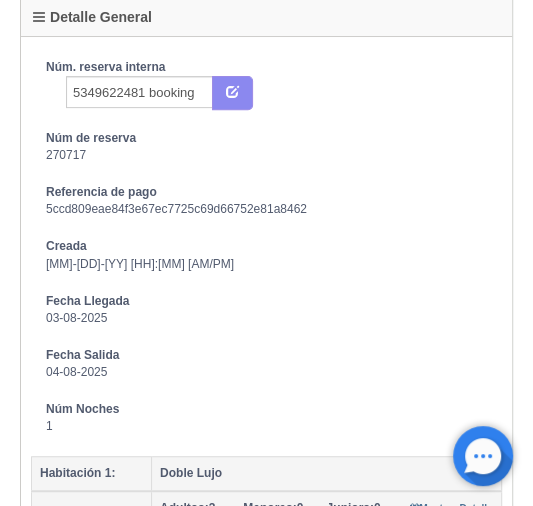 scroll, scrollTop: 240, scrollLeft: 0, axis: vertical 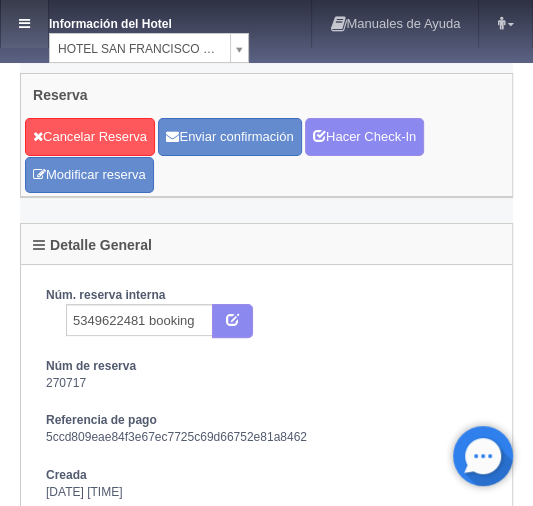 click at bounding box center (24, 24) 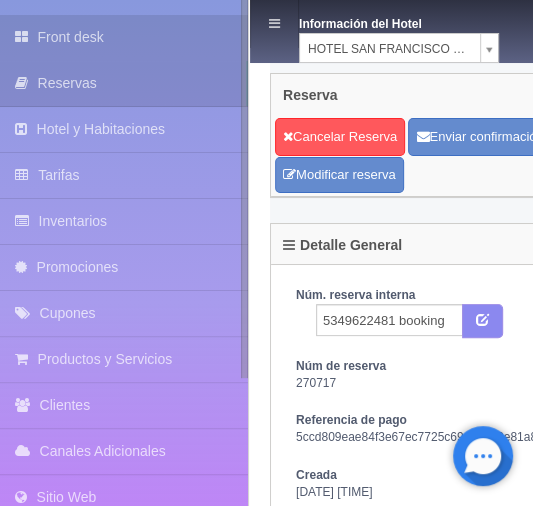 click on "Front desk" at bounding box center [124, 37] 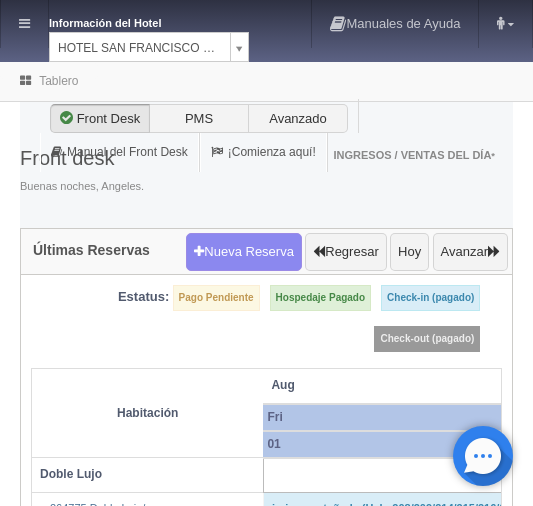 scroll, scrollTop: 0, scrollLeft: 0, axis: both 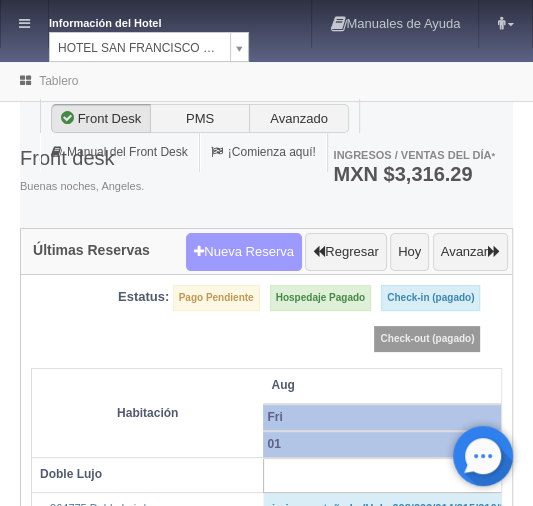 click on "Nueva Reserva" at bounding box center (244, 252) 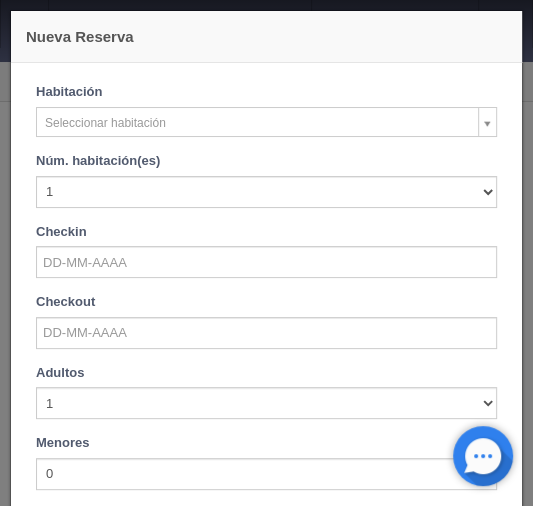 checkbox on "false" 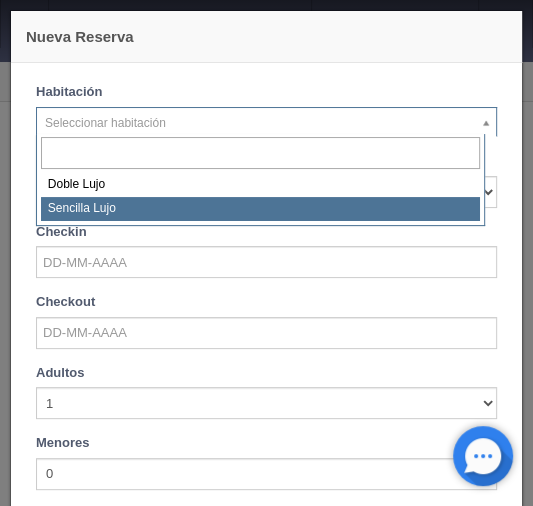 select on "576" 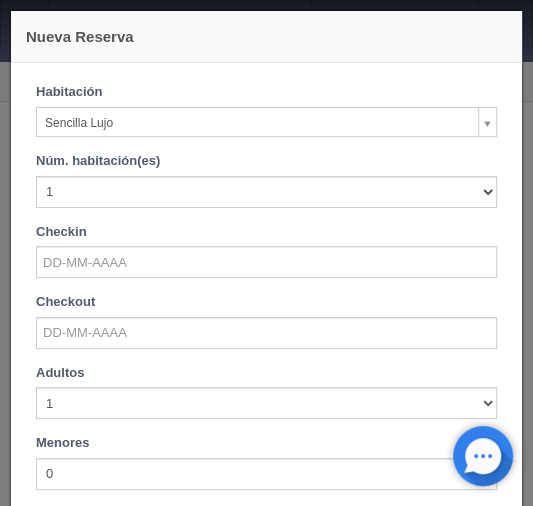 checkbox on "false" 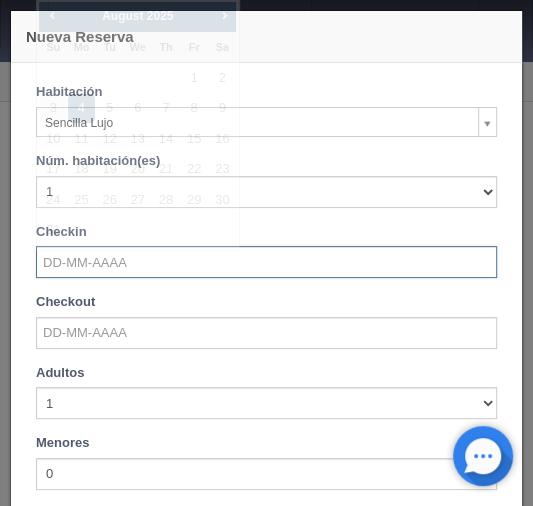click at bounding box center (266, 262) 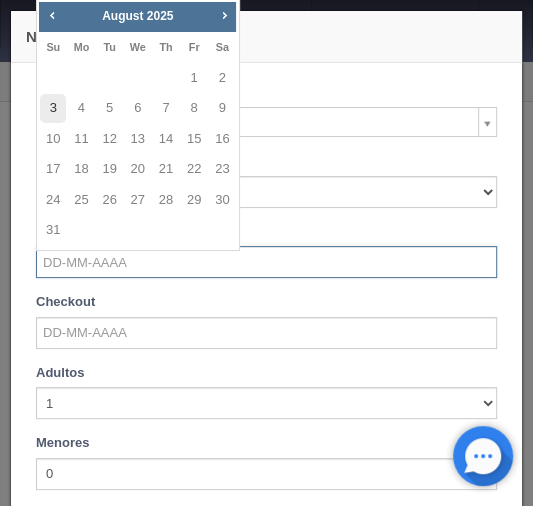 click on "3" at bounding box center [53, 108] 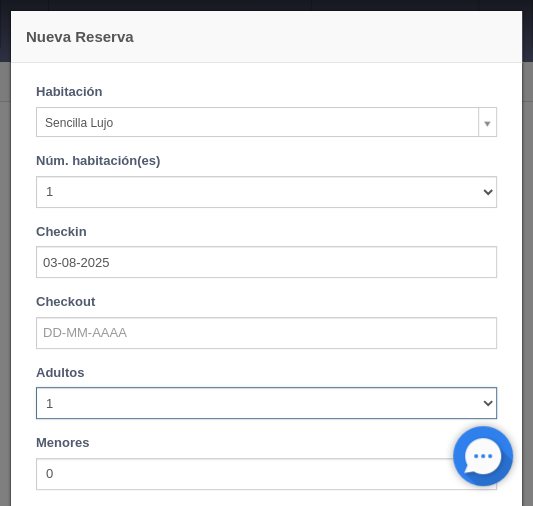 click on "1
2
3
4
5
6
7
8
9
10" at bounding box center (266, 403) 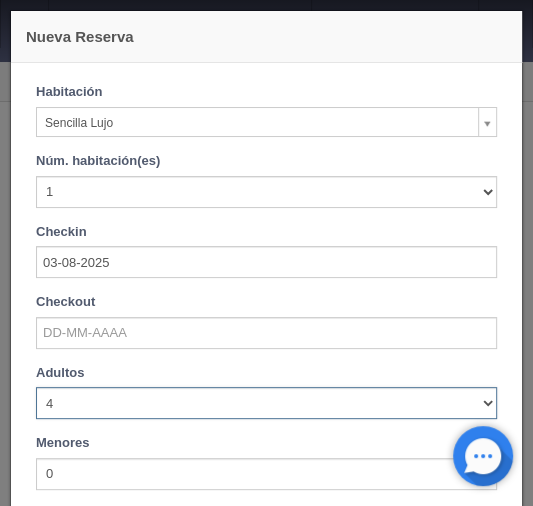 click on "1
2
3
4
5
6
7
8
9
10" at bounding box center [266, 403] 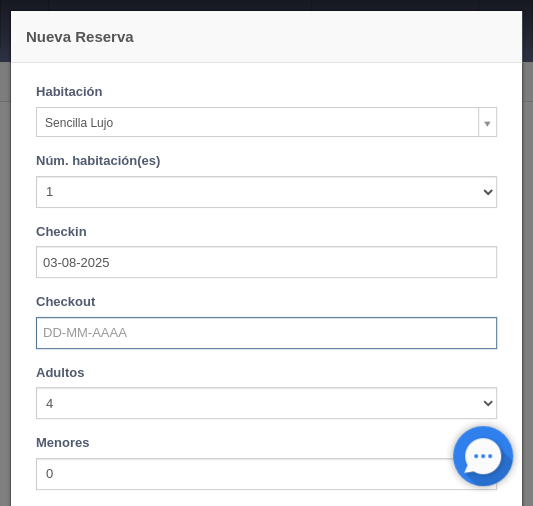 click at bounding box center (266, 333) 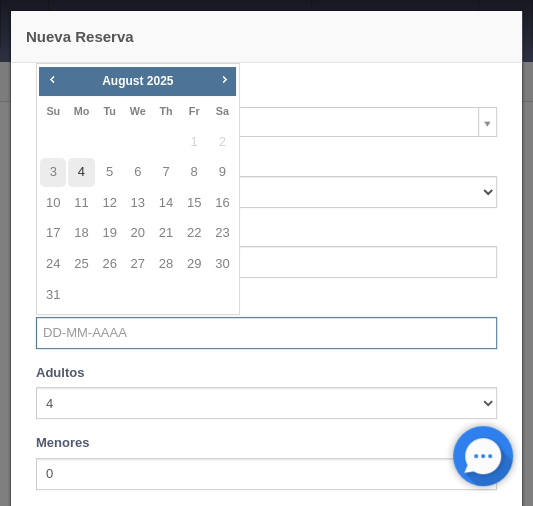 click on "4" at bounding box center [81, 172] 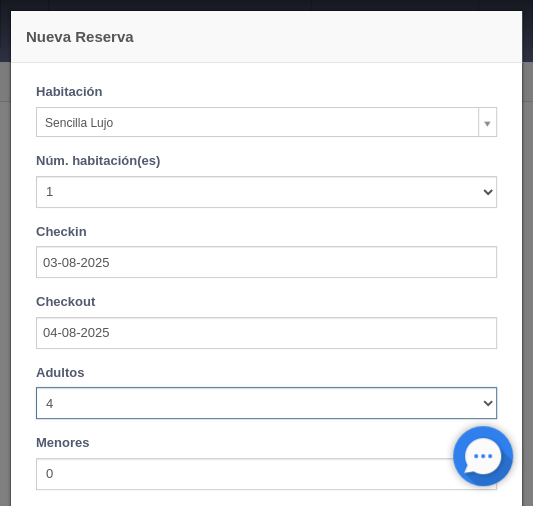 drag, startPoint x: 478, startPoint y: 404, endPoint x: 419, endPoint y: 404, distance: 59 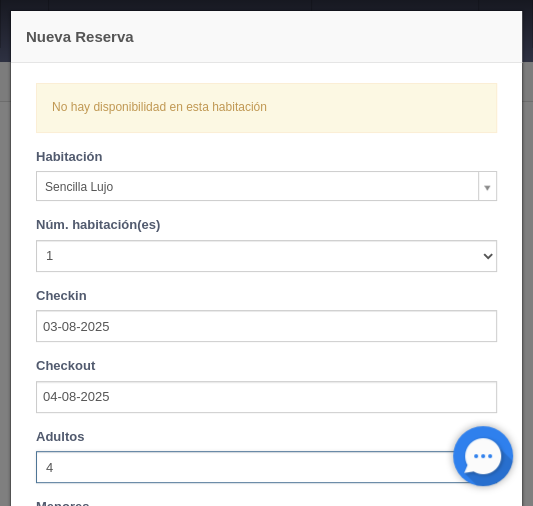 select on "2" 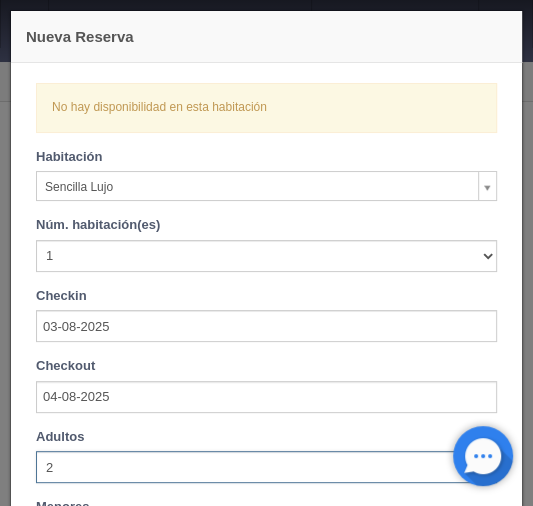 click on "1
2
3
4
5
6
7
8
9
10" at bounding box center (266, 467) 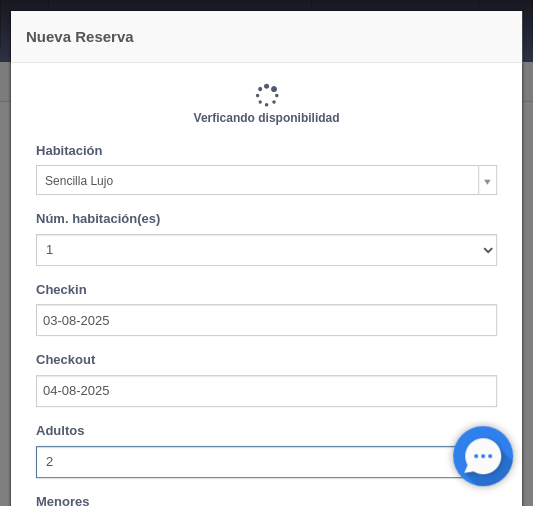 type on "1150.00" 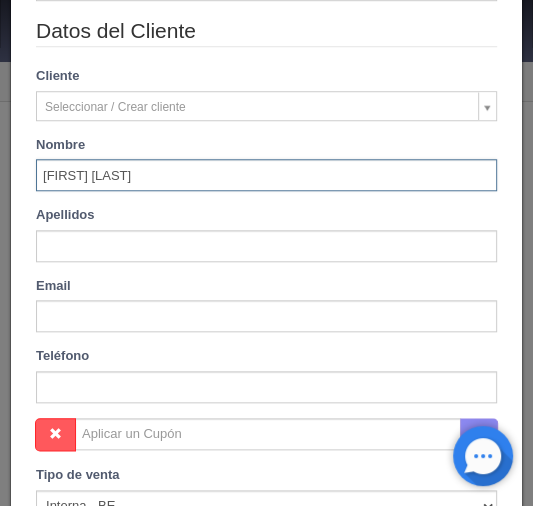 scroll, scrollTop: 560, scrollLeft: 0, axis: vertical 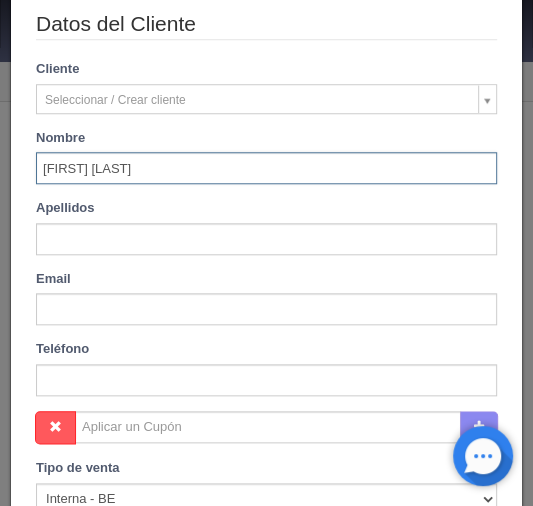 type on "Ana lilia" 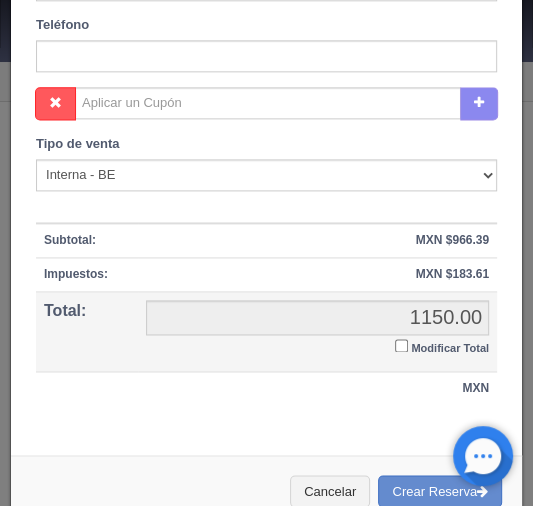 scroll, scrollTop: 912, scrollLeft: 0, axis: vertical 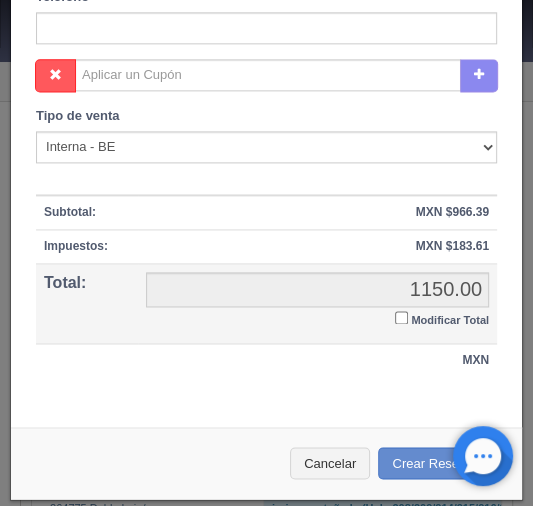 type on "Garcia velasco" 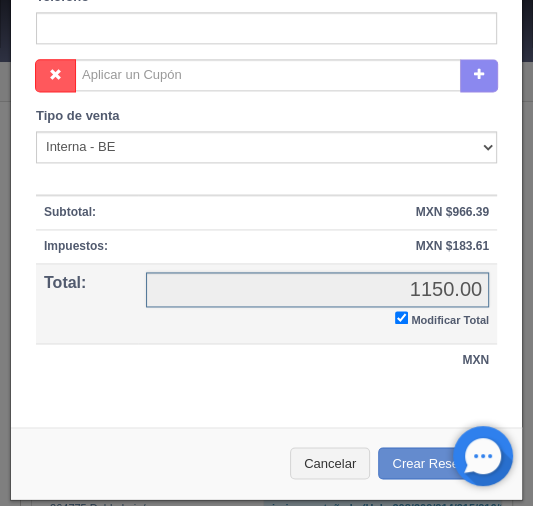 checkbox on "true" 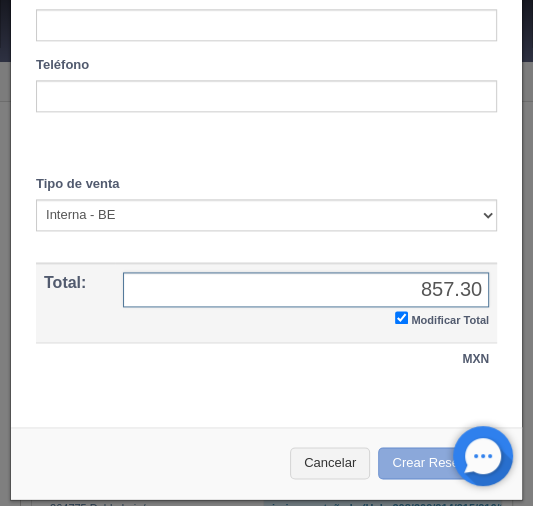 type on "857.30" 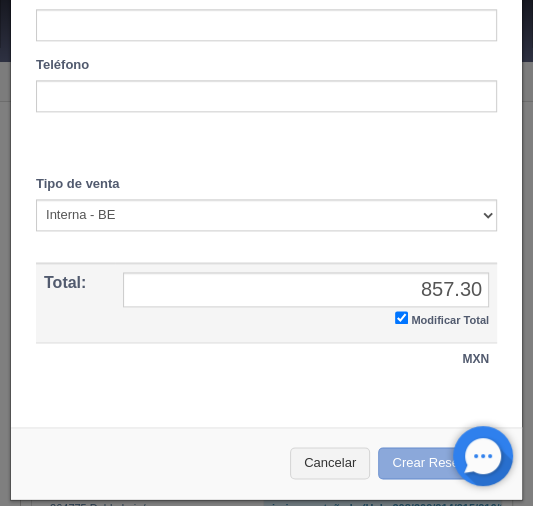 click on "Crear Reserva" at bounding box center (440, 463) 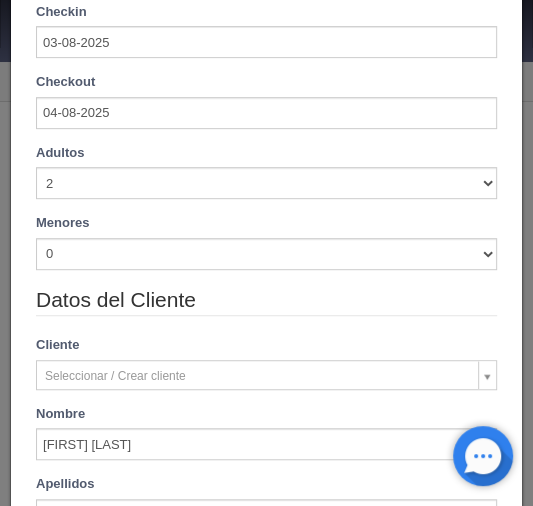 scroll, scrollTop: 0, scrollLeft: 0, axis: both 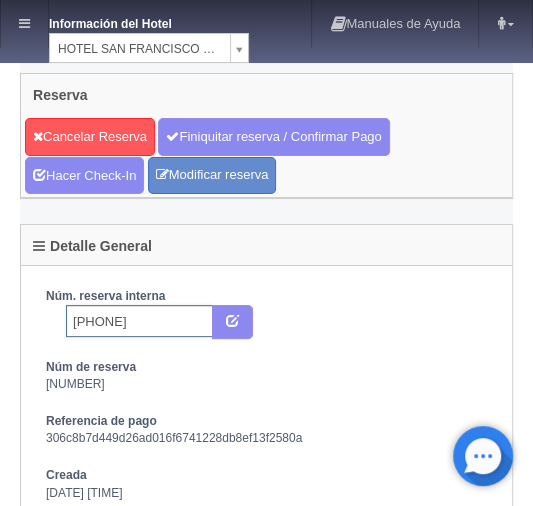 click on "[PHONE]" at bounding box center (139, 321) 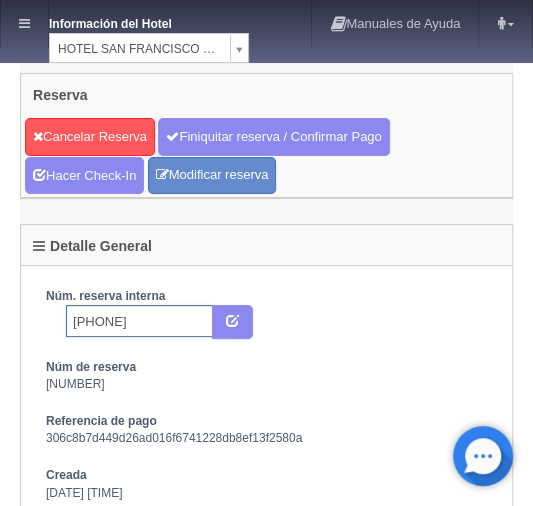 type on "5349622481 booking" 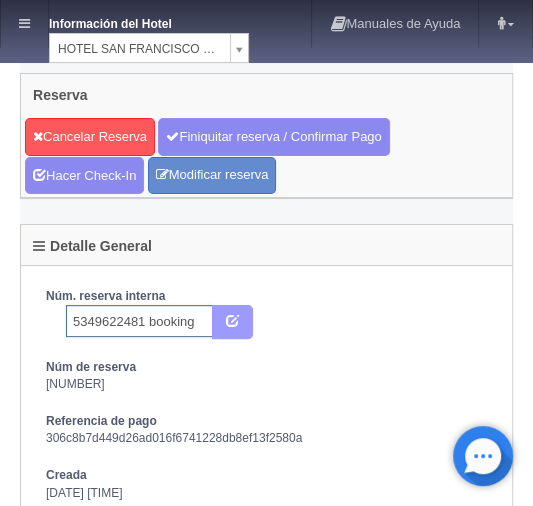 click at bounding box center [232, 319] 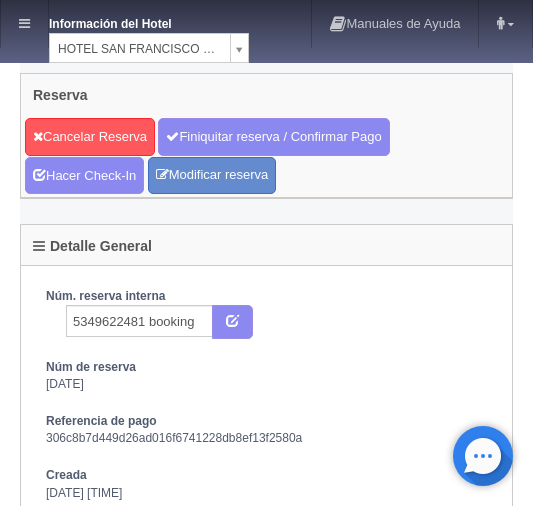 scroll, scrollTop: 0, scrollLeft: 0, axis: both 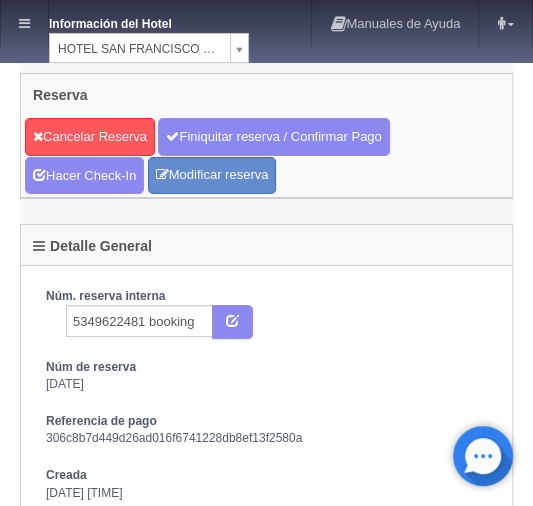 click on "Finiquitar reserva / Confirmar Pago" at bounding box center (273, 137) 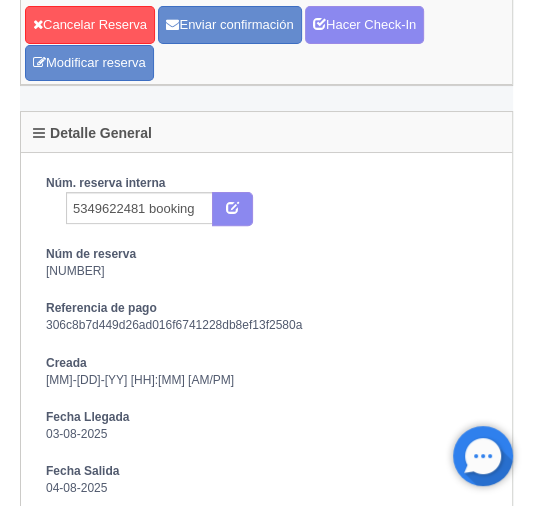scroll, scrollTop: 0, scrollLeft: 0, axis: both 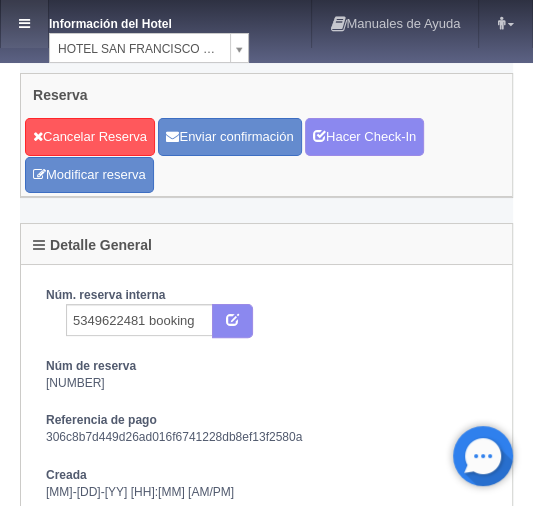 click at bounding box center [24, 24] 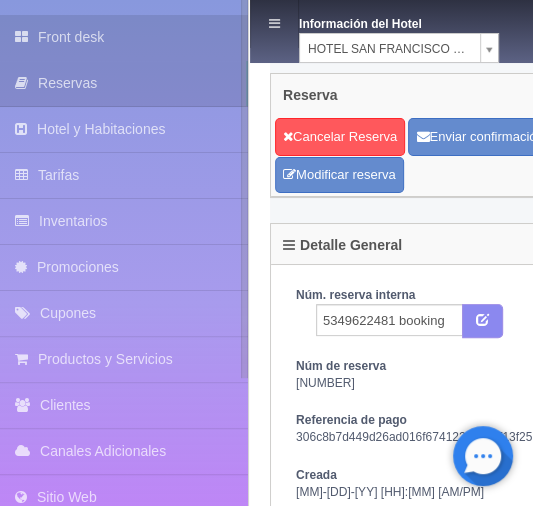 click on "Front desk" at bounding box center (124, 37) 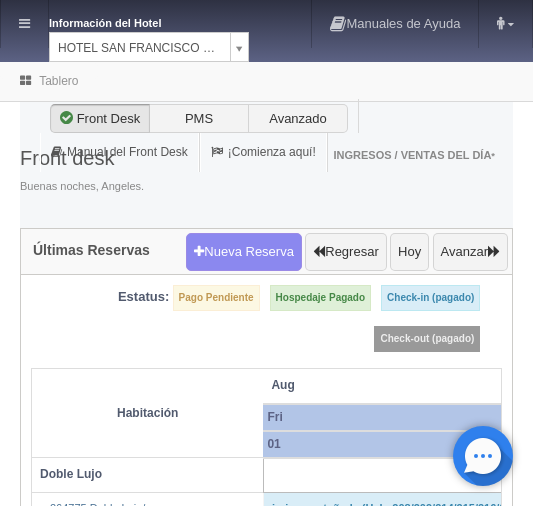 scroll, scrollTop: 0, scrollLeft: 0, axis: both 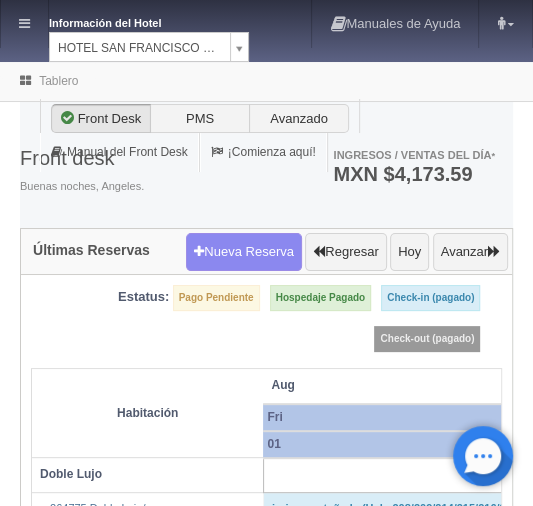 click on "Información del Hotel
HOTEL SAN FRANCISCO PLAZA
HOTEL SAN FRANCISCO PLAZA
HOTEL UNIVERSO
Hotel Latino
Hotel Cervantes
Manuales de Ayuda
Actualizaciones recientes
Angeles
Mi Perfil
Salir / Log Out
Procesando...
Front desk
Reservas
Hotel y Habitaciones
Tarifas
Inventarios
Promociones
Cupones" at bounding box center (266, 2195) 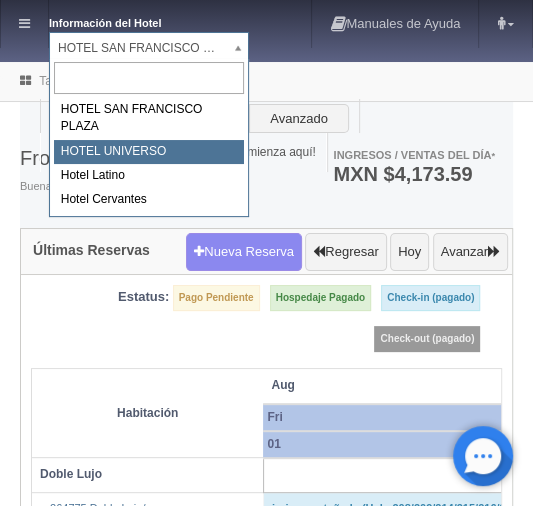 select on "358" 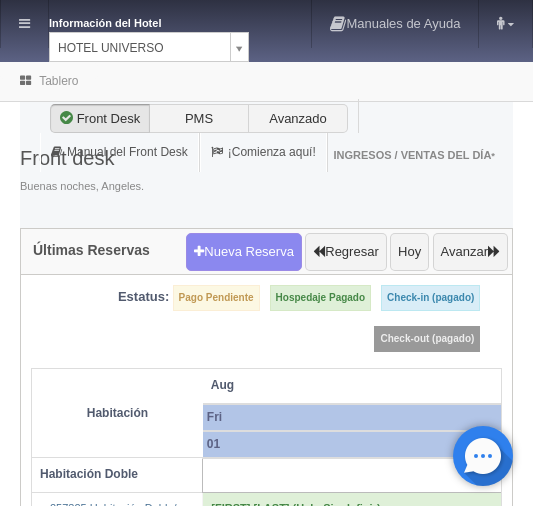 scroll, scrollTop: 0, scrollLeft: 0, axis: both 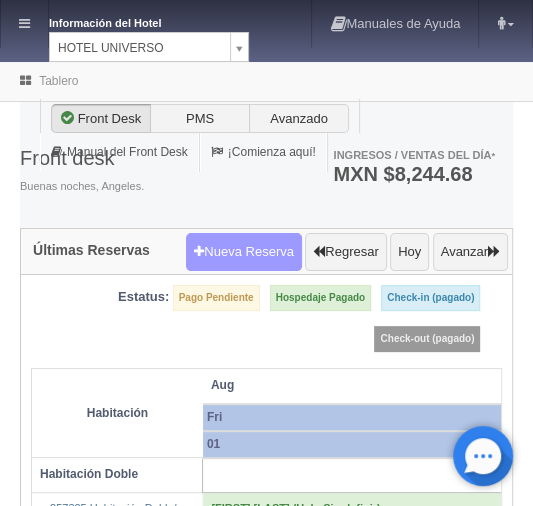 click on "Nueva Reserva" at bounding box center [244, 252] 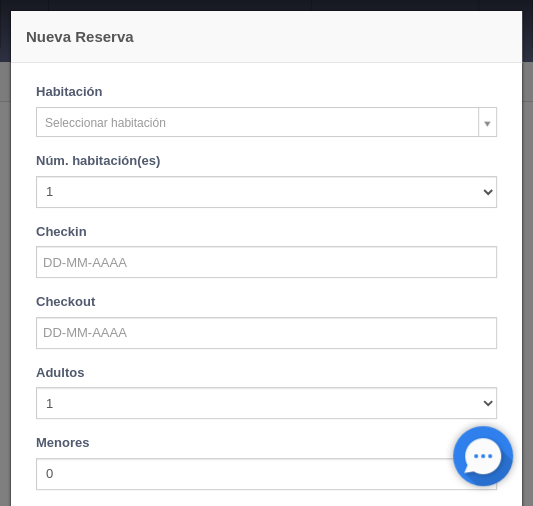 checkbox on "false" 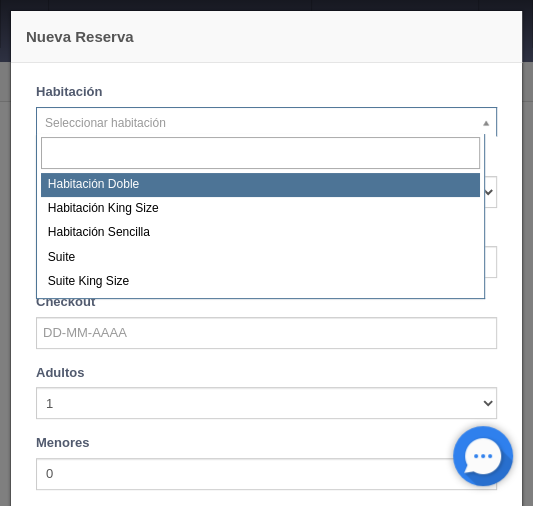 click on "Información del Hotel
HOTEL UNIVERSO
HOTEL SAN FRANCISCO PLAZA
HOTEL UNIVERSO
Hotel Latino
Hotel Cervantes
Manuales de Ayuda
Actualizaciones recientes
Angeles
Mi Perfil
Salir / Log Out
Procesando...
Front desk
Reservas
Hotel y Habitaciones
Tarifas
Inventarios
Promociones
Cupones
Productos y Servicios" at bounding box center [266, 3550] 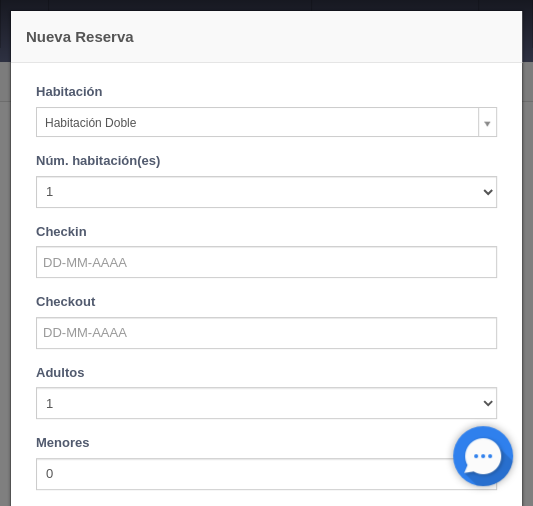 checkbox on "false" 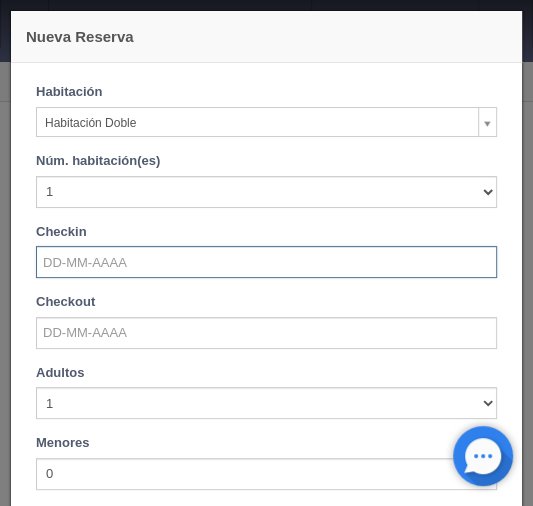 click at bounding box center (266, 262) 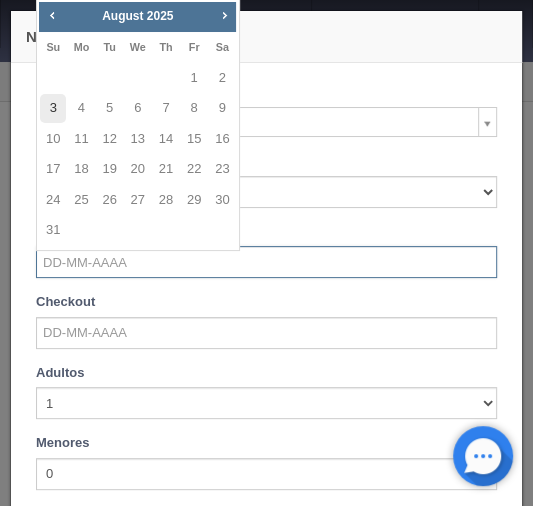 click on "3" at bounding box center [53, 108] 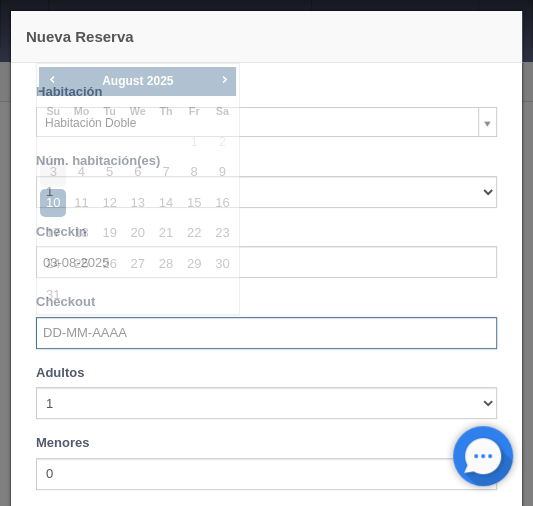 click at bounding box center [266, 333] 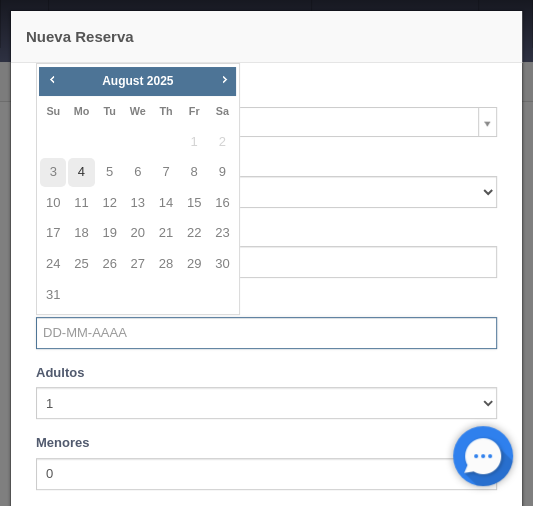 click on "4" at bounding box center (81, 172) 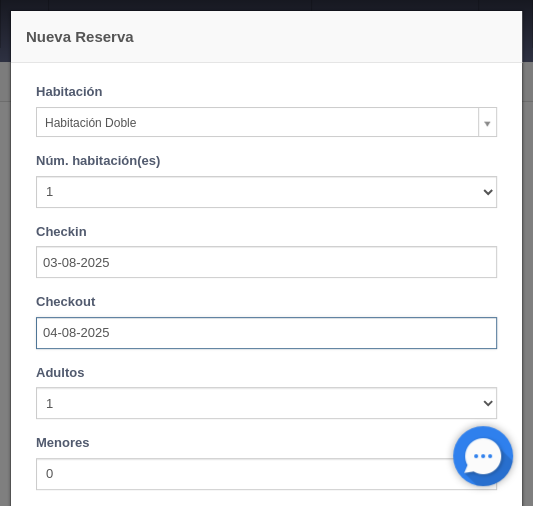 click on "04-08-2025" at bounding box center (266, 333) 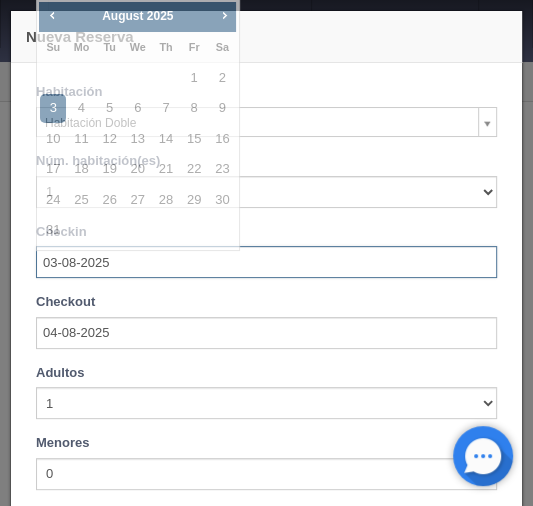 click on "03-08-2025" at bounding box center [266, 262] 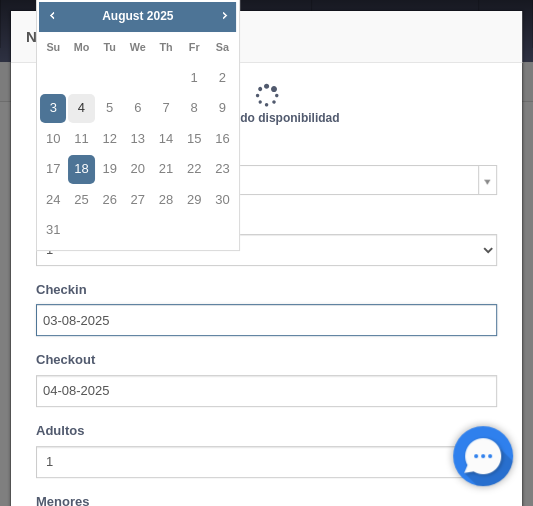 type on "1030.00" 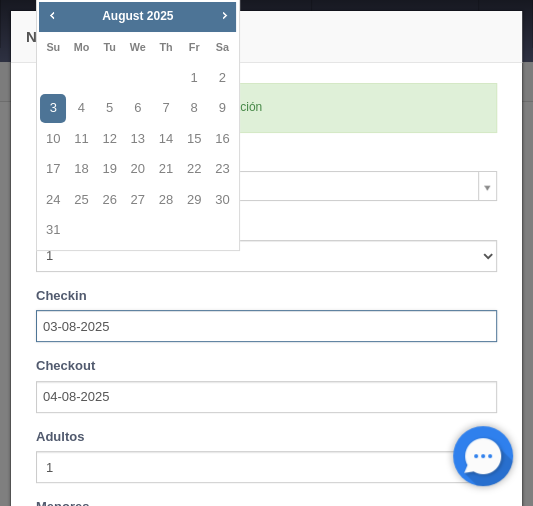 click on "3" at bounding box center [53, 108] 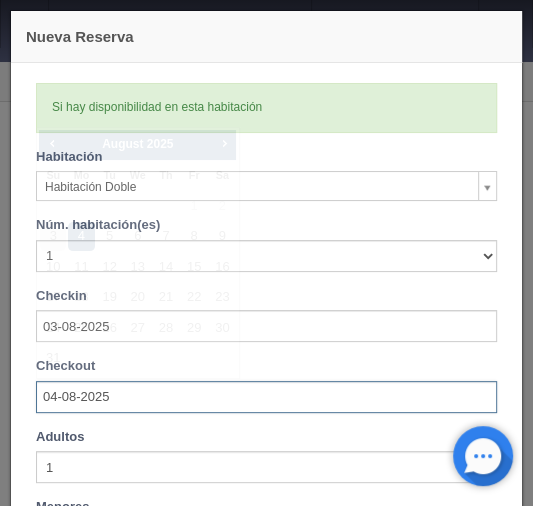 click on "04-08-2025" at bounding box center (266, 397) 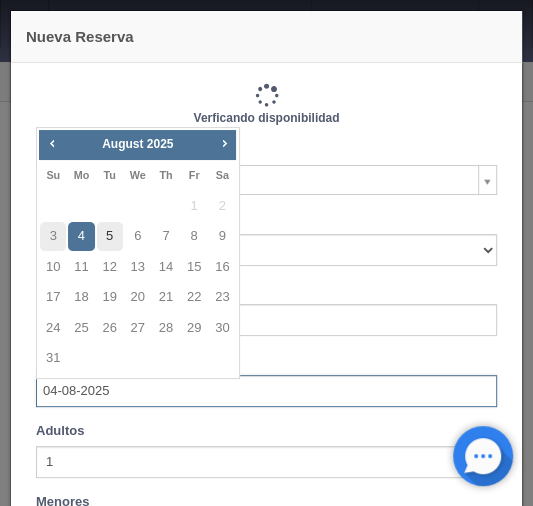type on "1030.00" 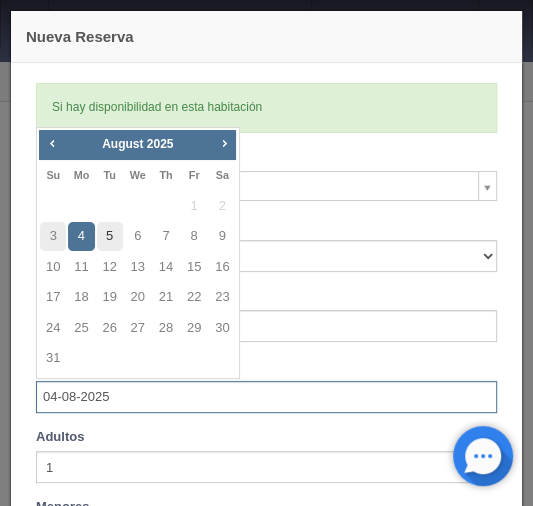 click on "5" at bounding box center [110, 236] 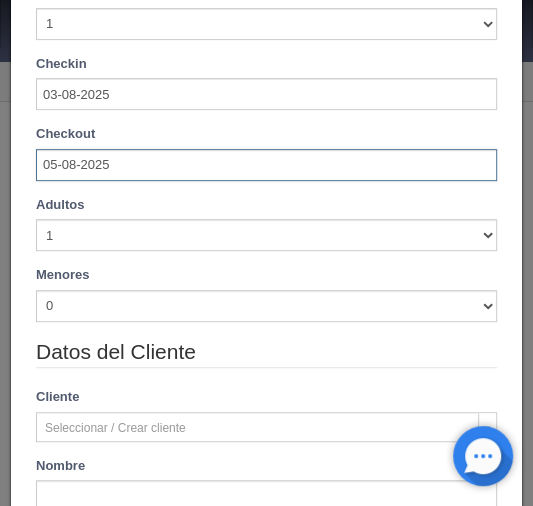 scroll, scrollTop: 240, scrollLeft: 0, axis: vertical 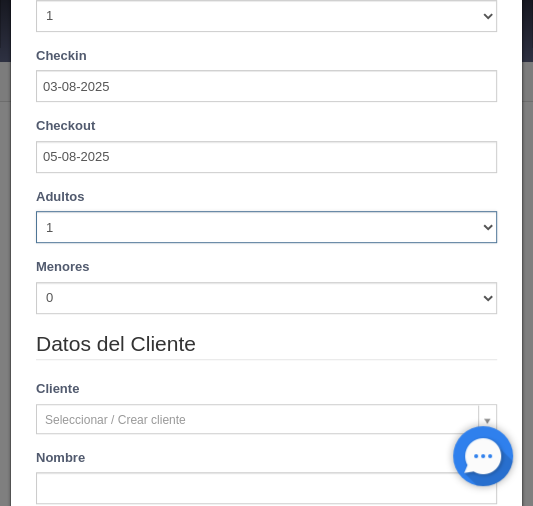 drag, startPoint x: 476, startPoint y: 228, endPoint x: 419, endPoint y: 240, distance: 58.249462 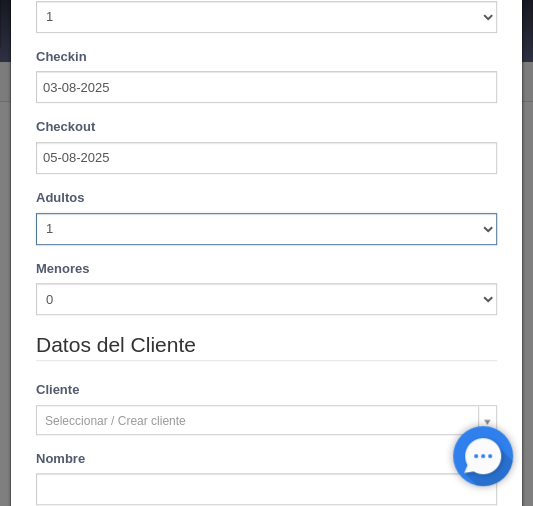 type on "2060.00" 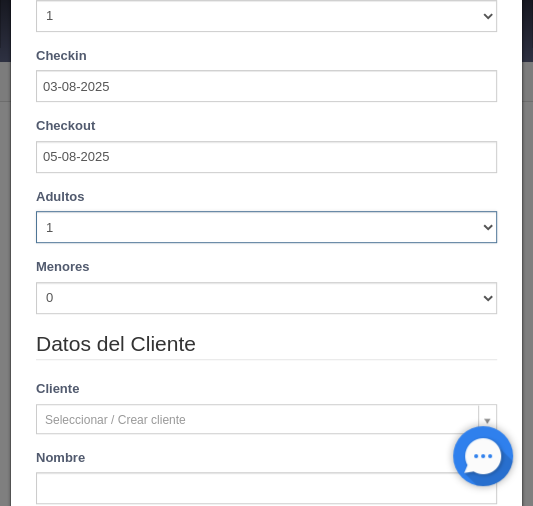 select on "4" 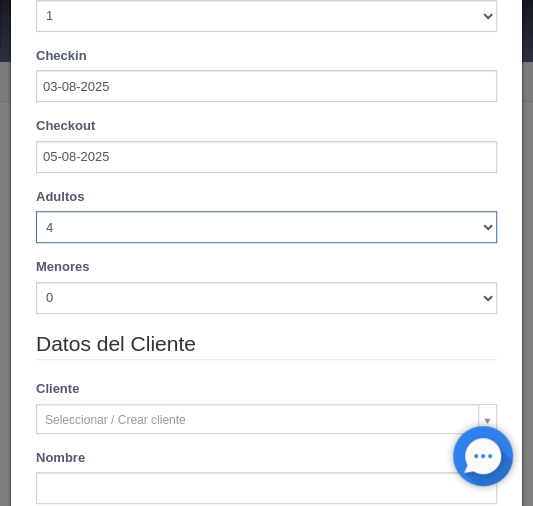 click on "1
2
3
4
5
6
7
8
9
10" at bounding box center [266, 227] 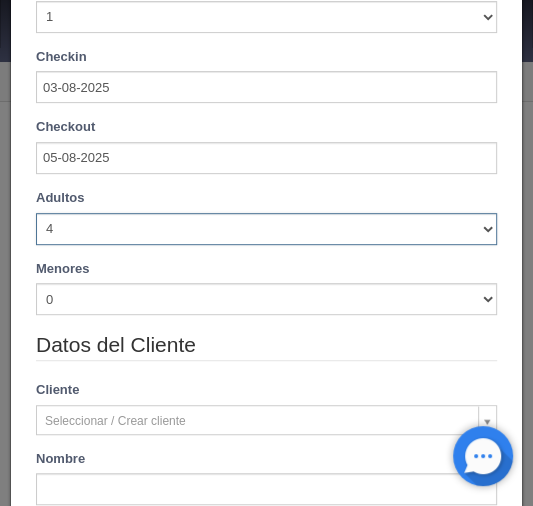 type on "2220.00" 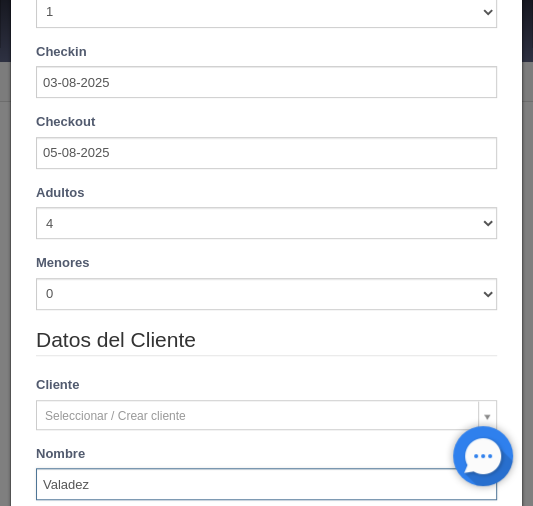 scroll, scrollTop: 484, scrollLeft: 0, axis: vertical 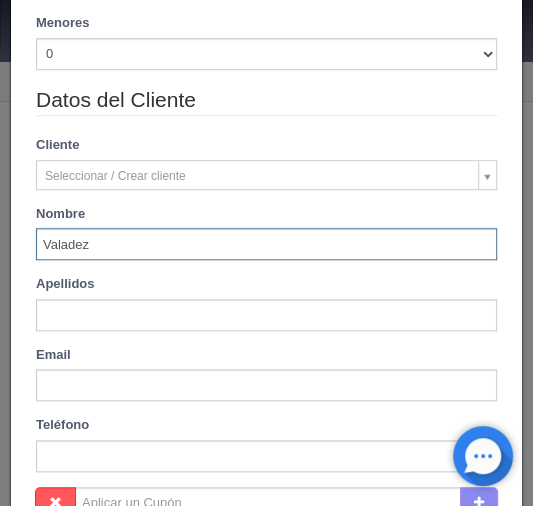drag, startPoint x: 108, startPoint y: 258, endPoint x: 80, endPoint y: 332, distance: 79.12016 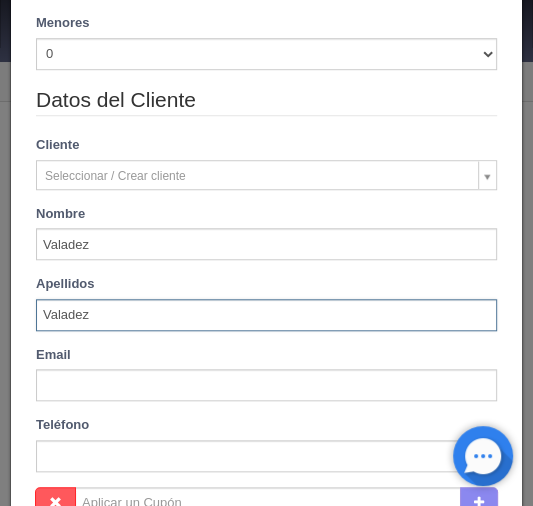 type on "Valadez" 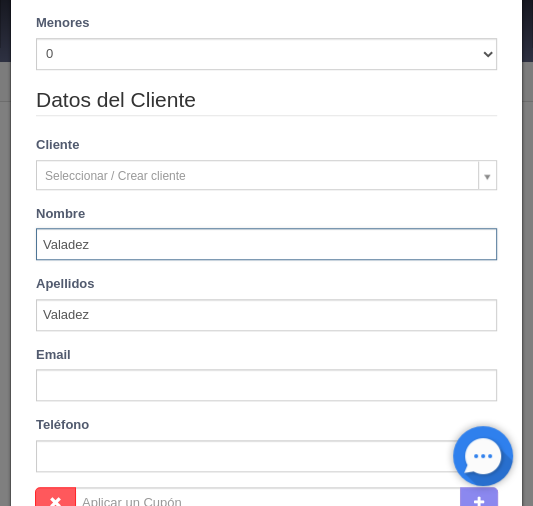 click on "Valadez" at bounding box center (266, 244) 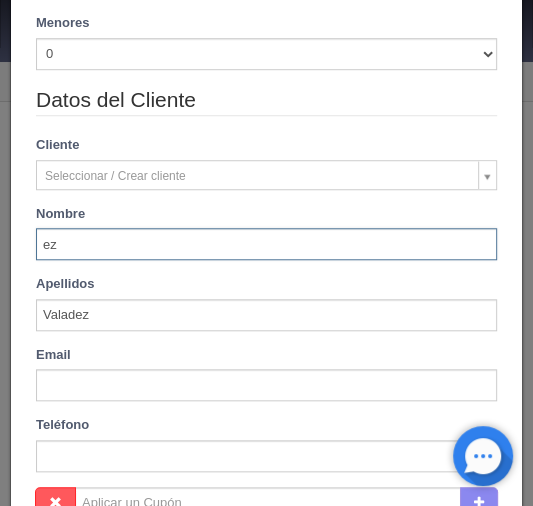 type on "z" 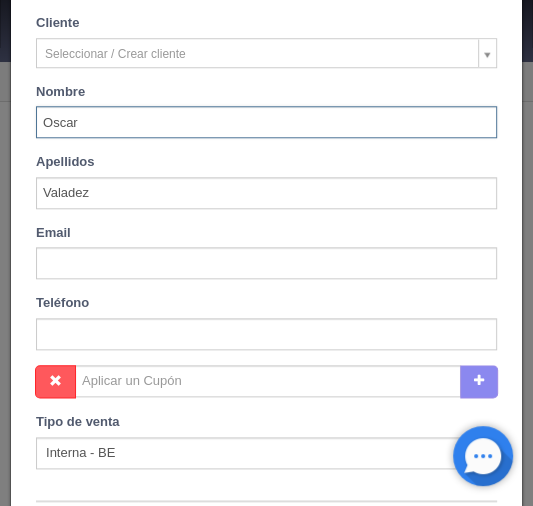 scroll, scrollTop: 884, scrollLeft: 0, axis: vertical 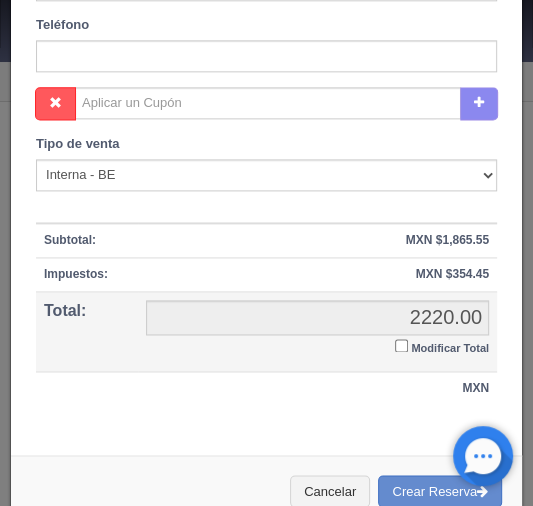 type on "Oscar" 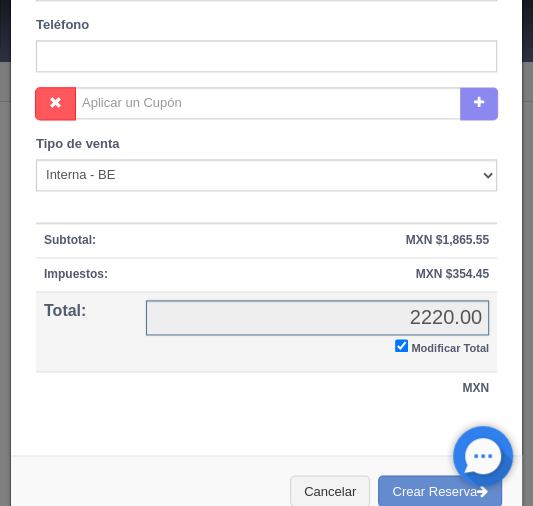 checkbox on "true" 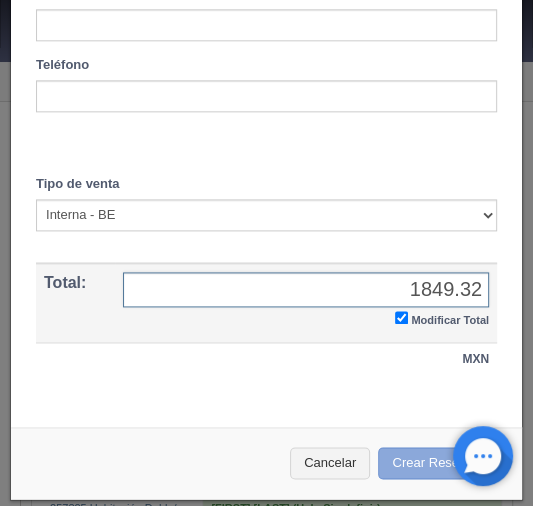 type on "1849.32" 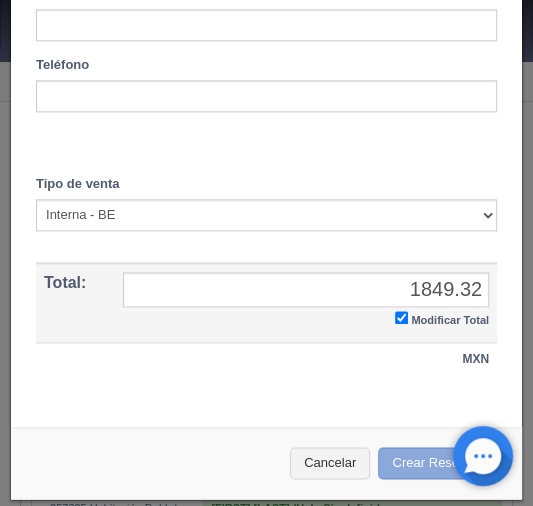 click on "Crear Reserva" at bounding box center [440, 463] 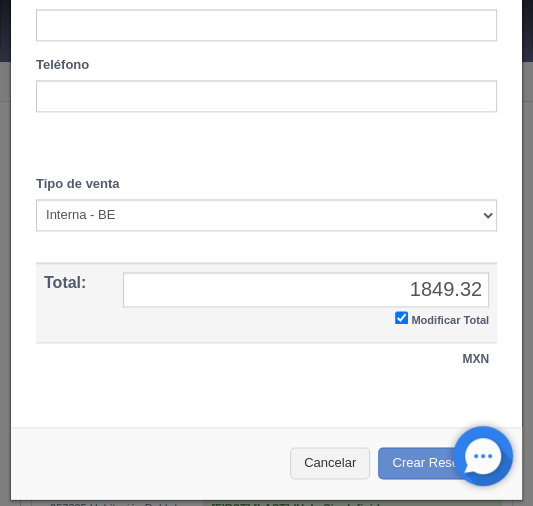scroll, scrollTop: 364, scrollLeft: 0, axis: vertical 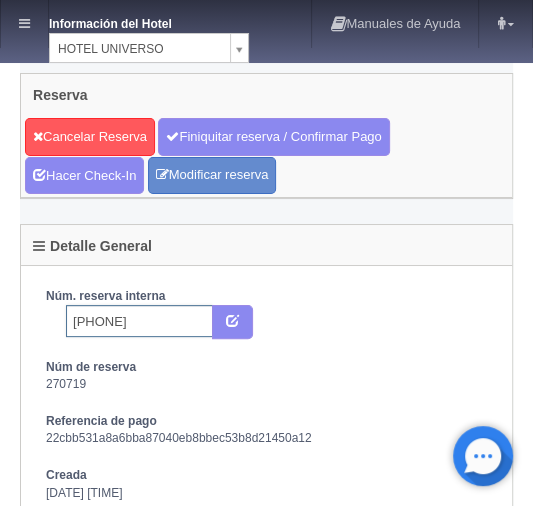 click on "6784981509" at bounding box center [139, 321] 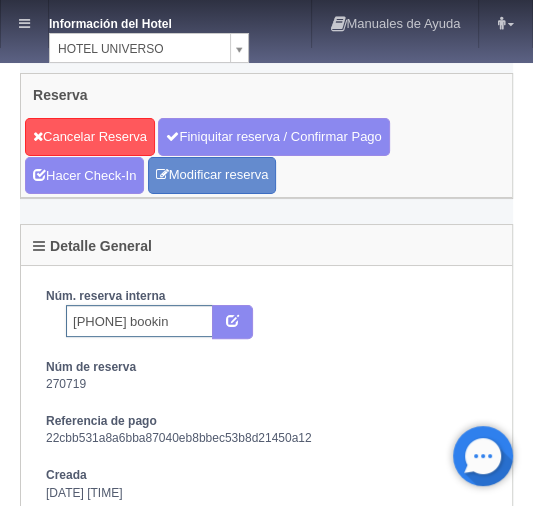 type on "6784981509 booking" 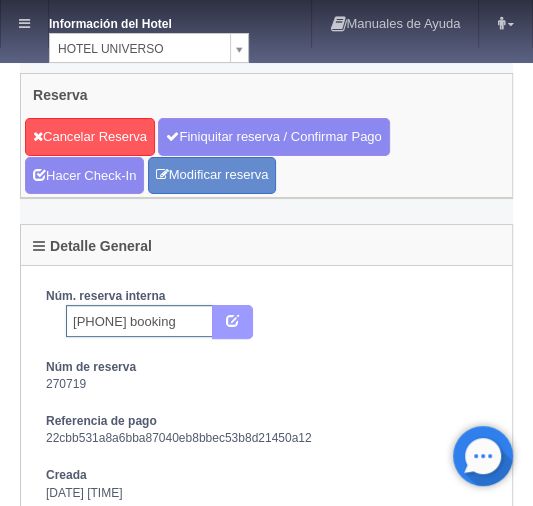 click at bounding box center (232, 319) 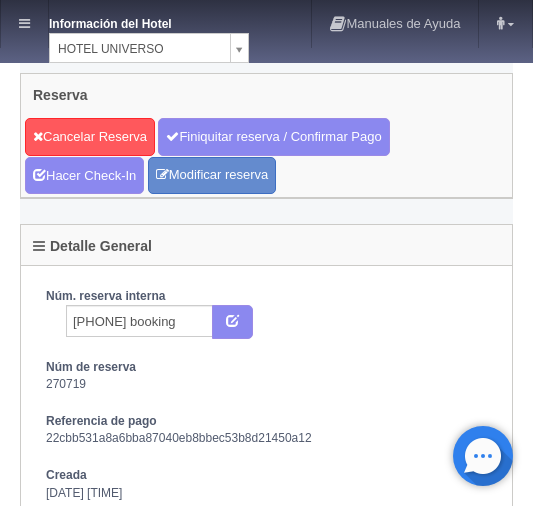 scroll, scrollTop: 0, scrollLeft: 0, axis: both 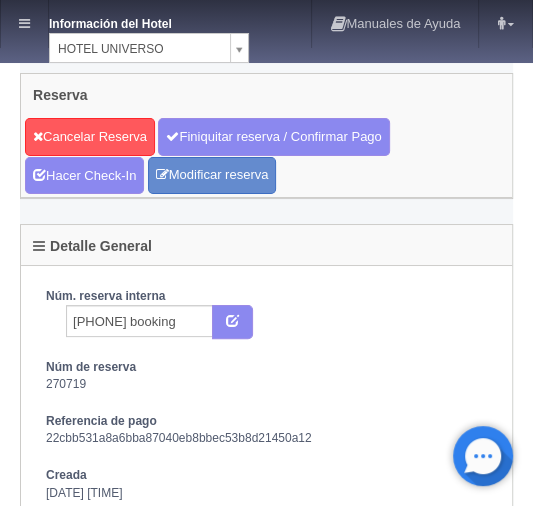 click at bounding box center [24, 24] 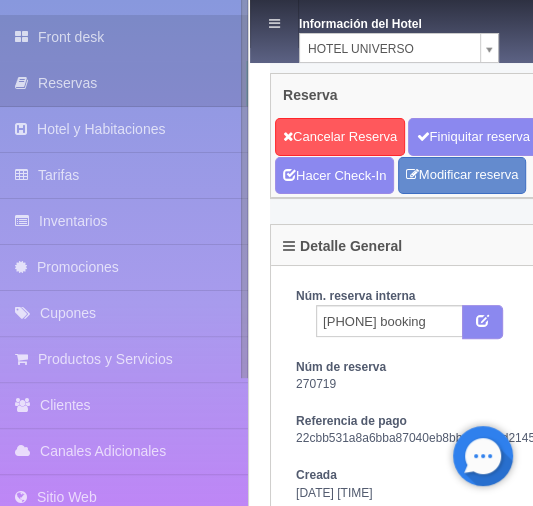 click on "Front desk" at bounding box center (124, 37) 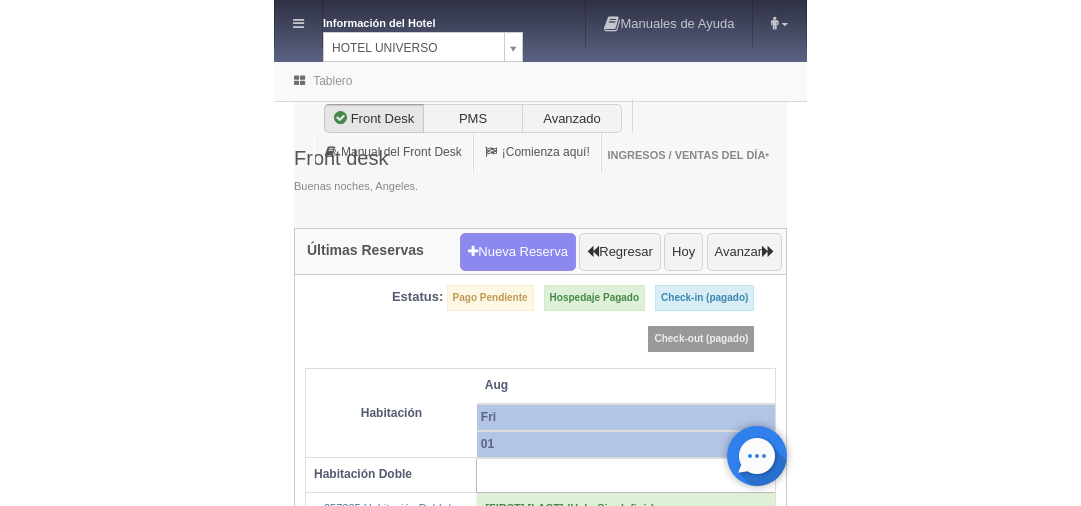 scroll, scrollTop: 0, scrollLeft: 0, axis: both 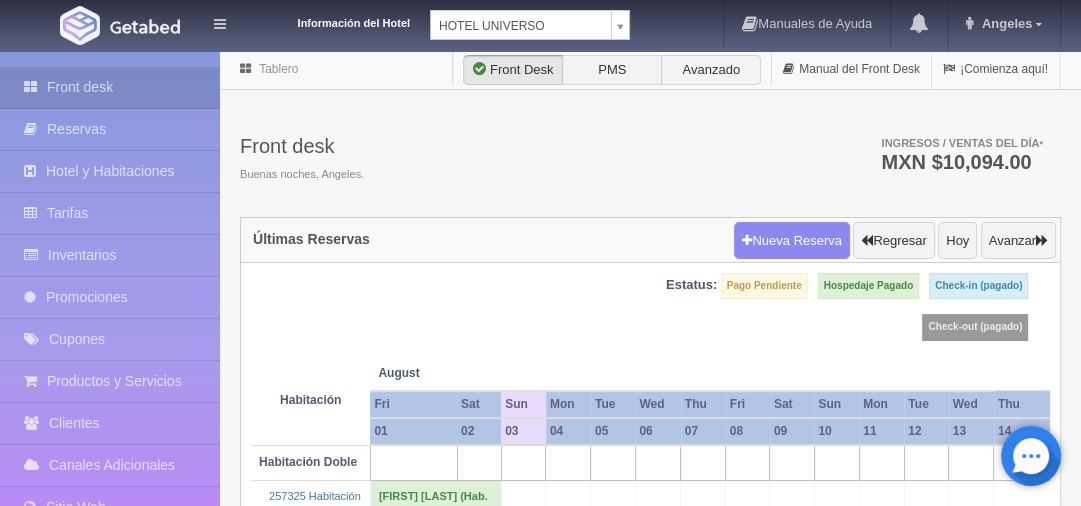 click on "Información del Hotel
HOTEL UNIVERSO
HOTEL SAN FRANCISCO PLAZA
HOTEL UNIVERSO
Hotel Latino
Hotel Cervantes
Manuales de Ayuda
Actualizaciones recientes
Angeles
Mi Perfil
Salir / Log Out
Procesando...
Front desk
Reservas
Hotel y Habitaciones
Tarifas
Inventarios
Promociones
Cupones
Productos y Servicios" at bounding box center (540, 6280) 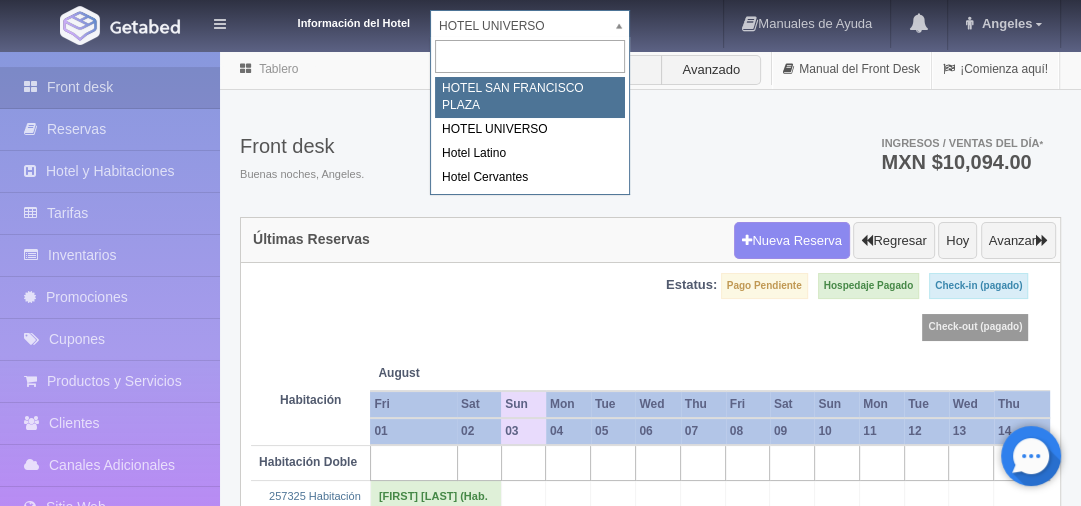 select on "357" 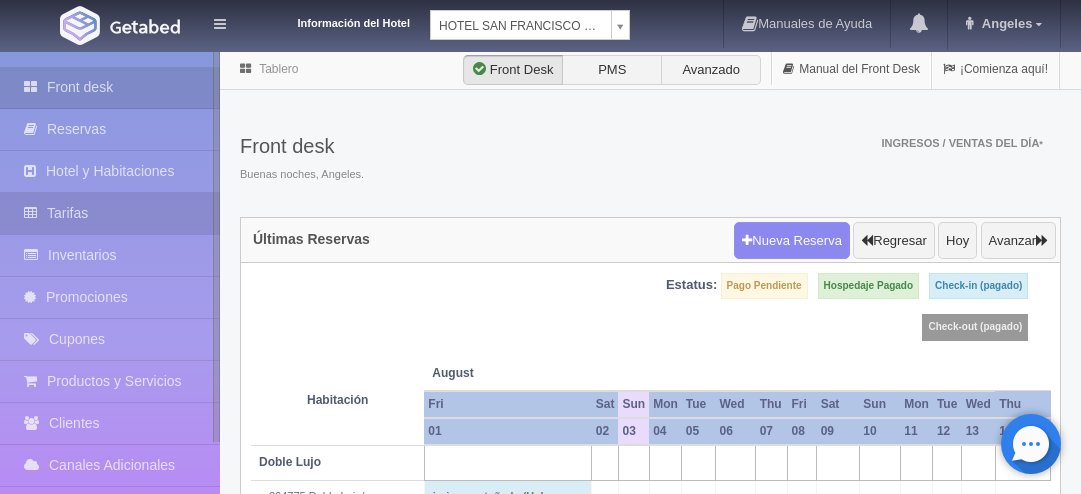scroll, scrollTop: 0, scrollLeft: 0, axis: both 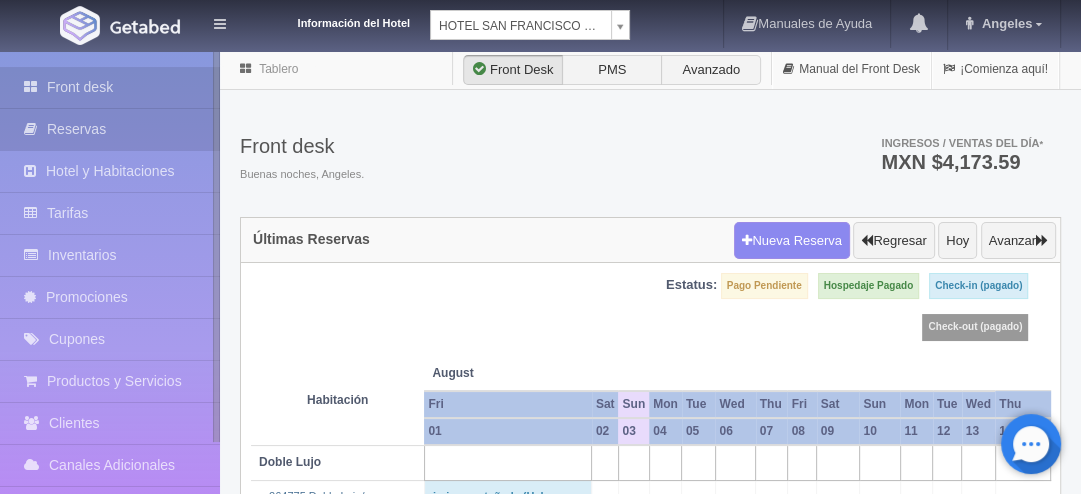 click on "Reservas" at bounding box center (110, 129) 